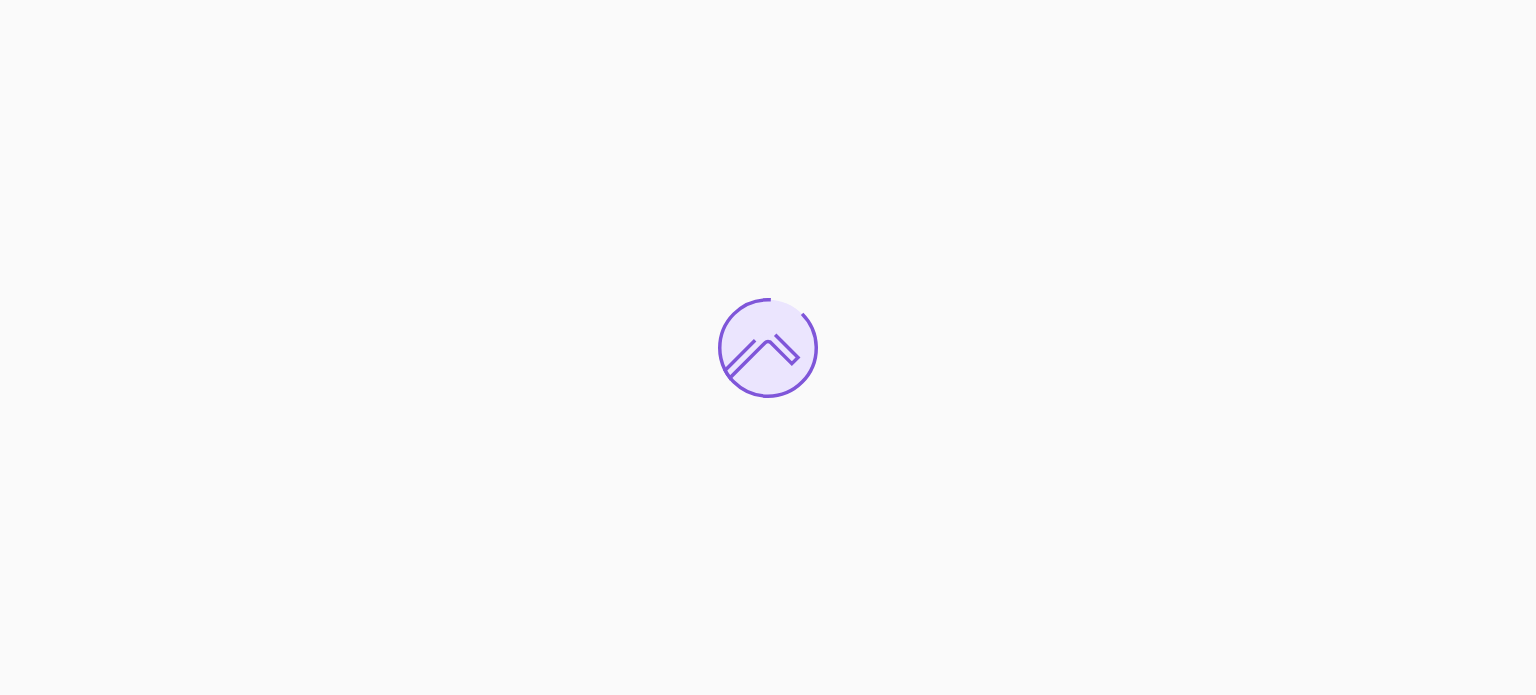 scroll, scrollTop: 0, scrollLeft: 0, axis: both 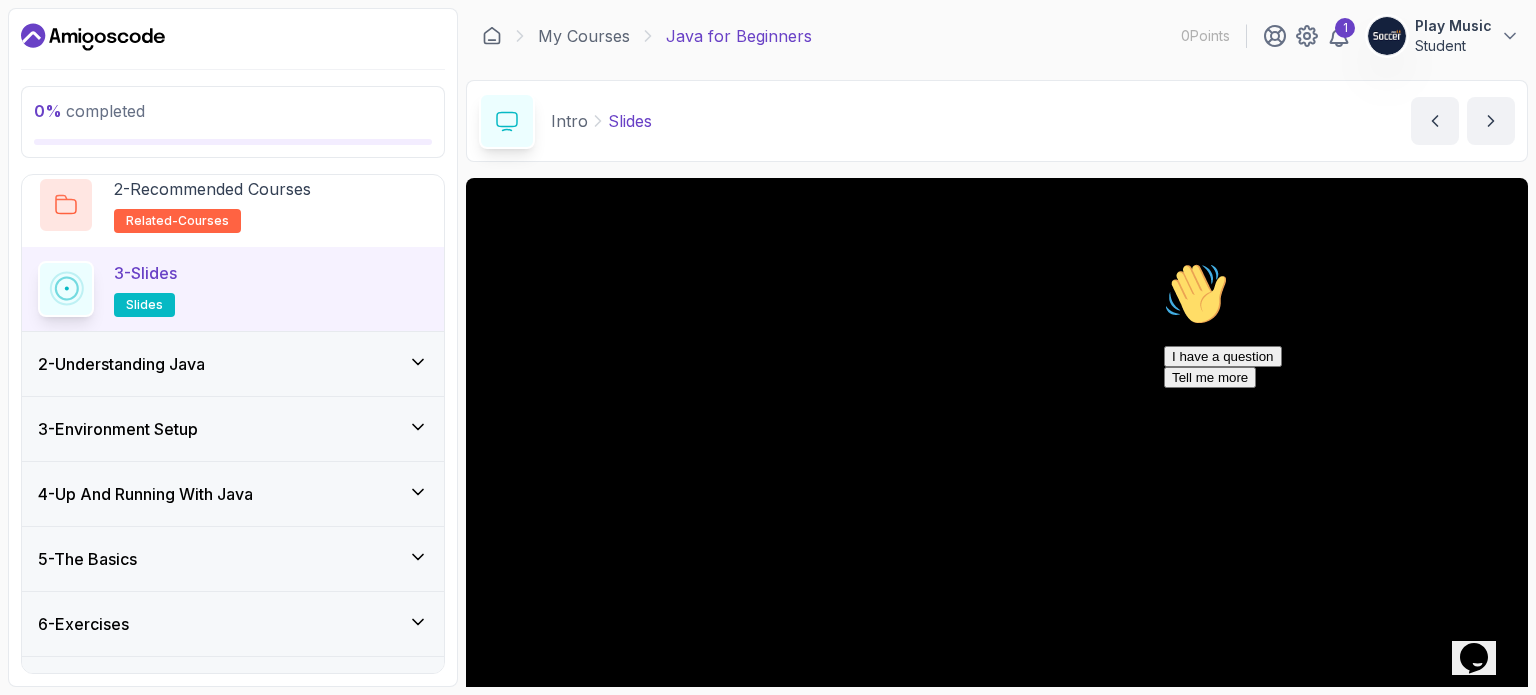 click on "2  -  Understanding Java" at bounding box center [233, 364] 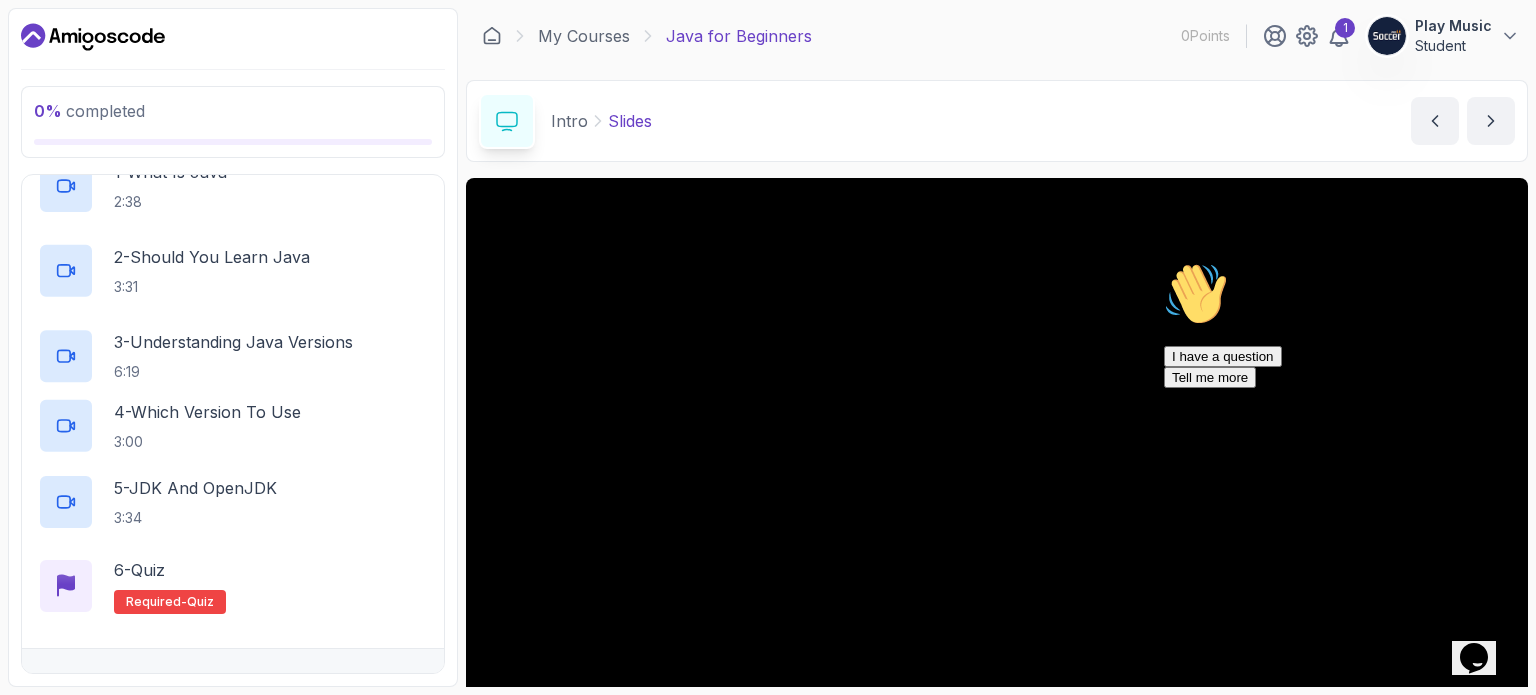 scroll, scrollTop: 0, scrollLeft: 0, axis: both 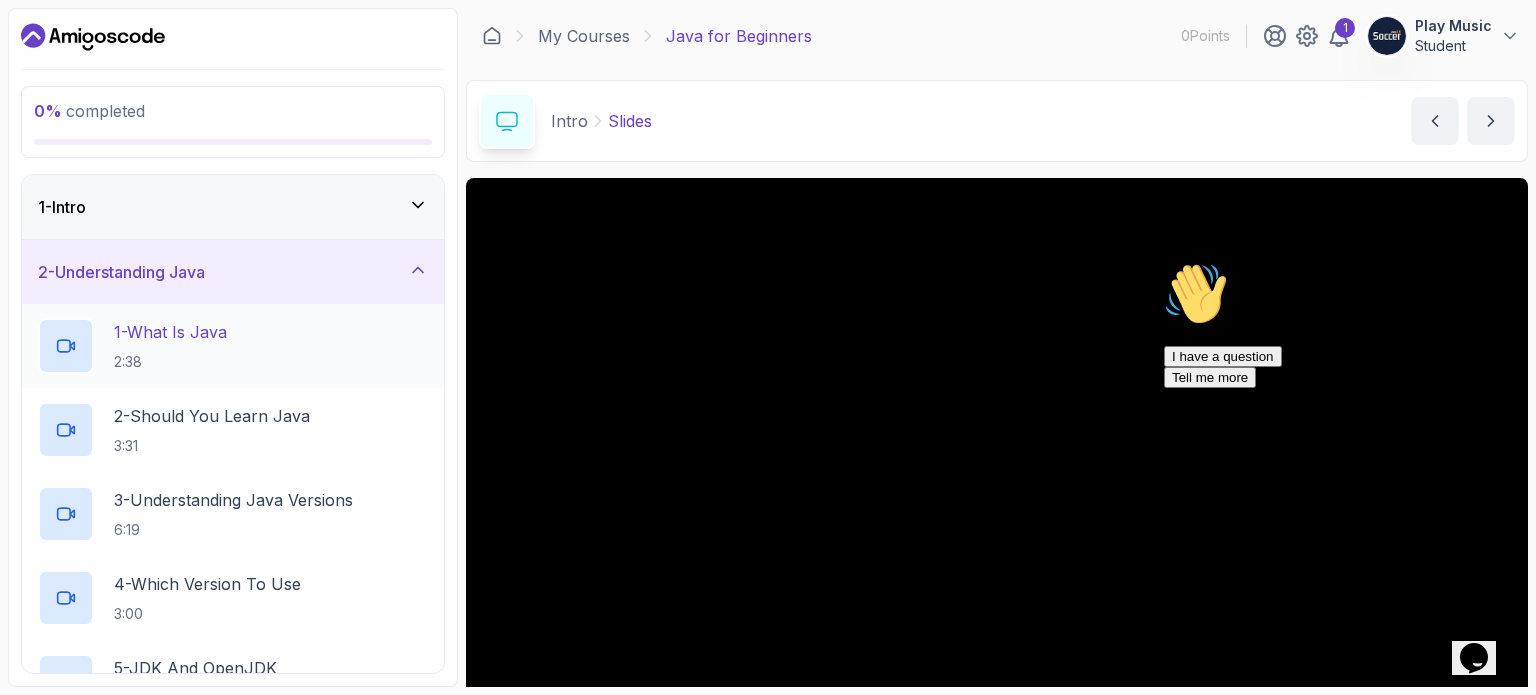 click on "1  -  What Is Java 2:38" at bounding box center (233, 346) 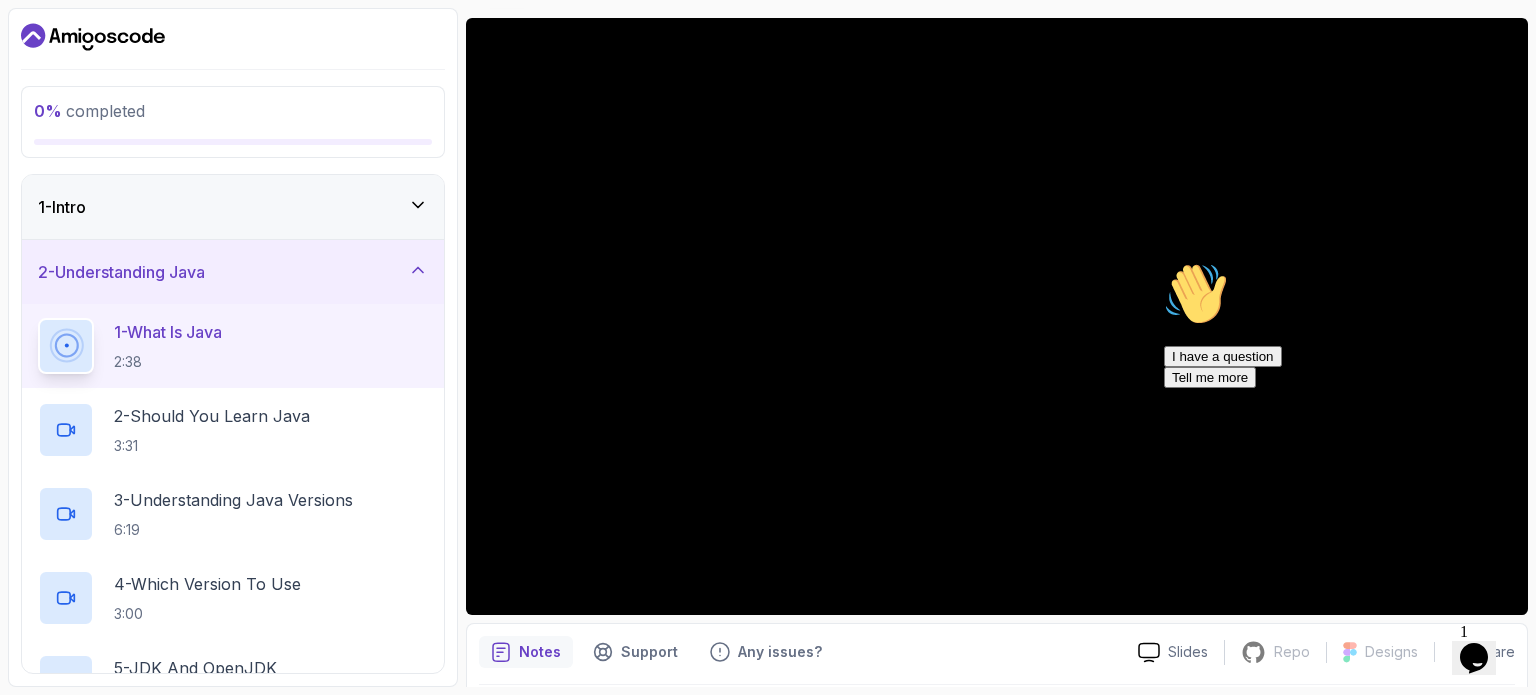 scroll, scrollTop: 160, scrollLeft: 0, axis: vertical 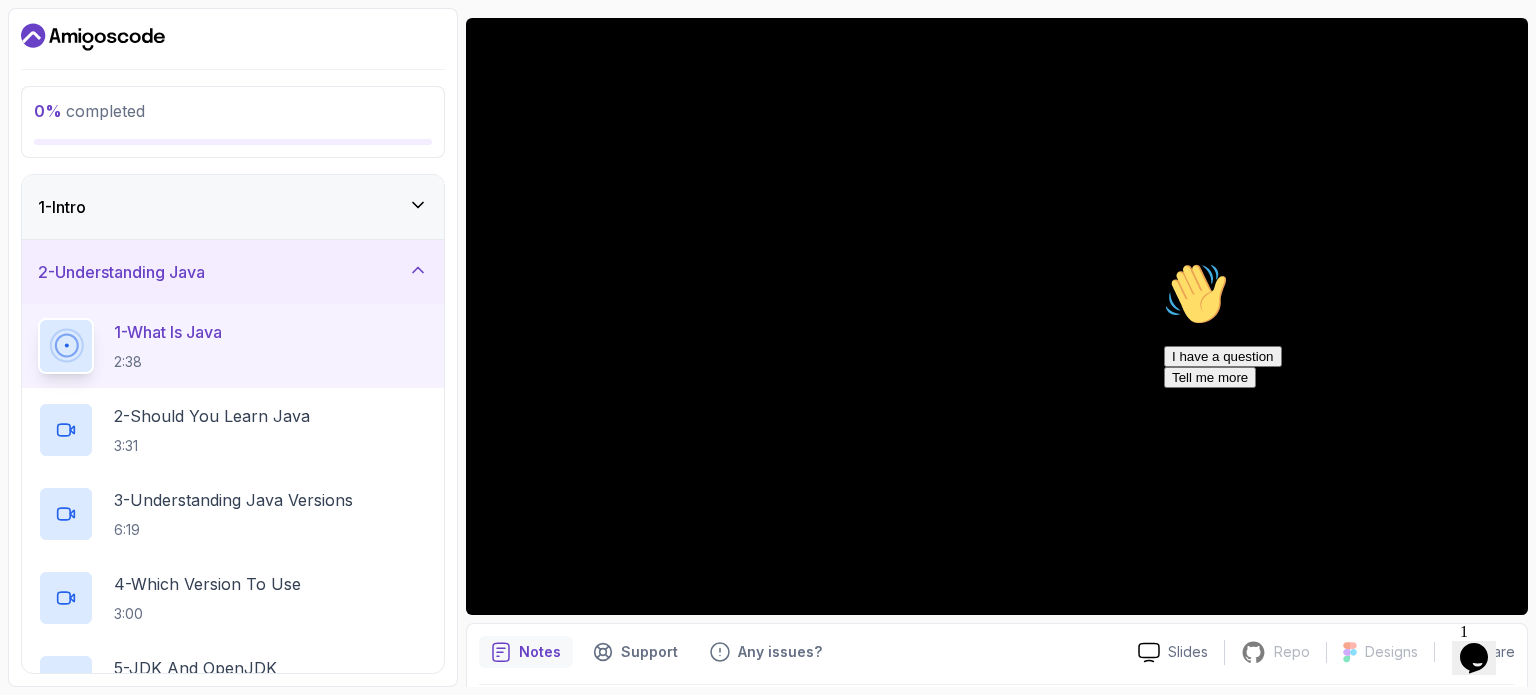 click at bounding box center (1164, 262) 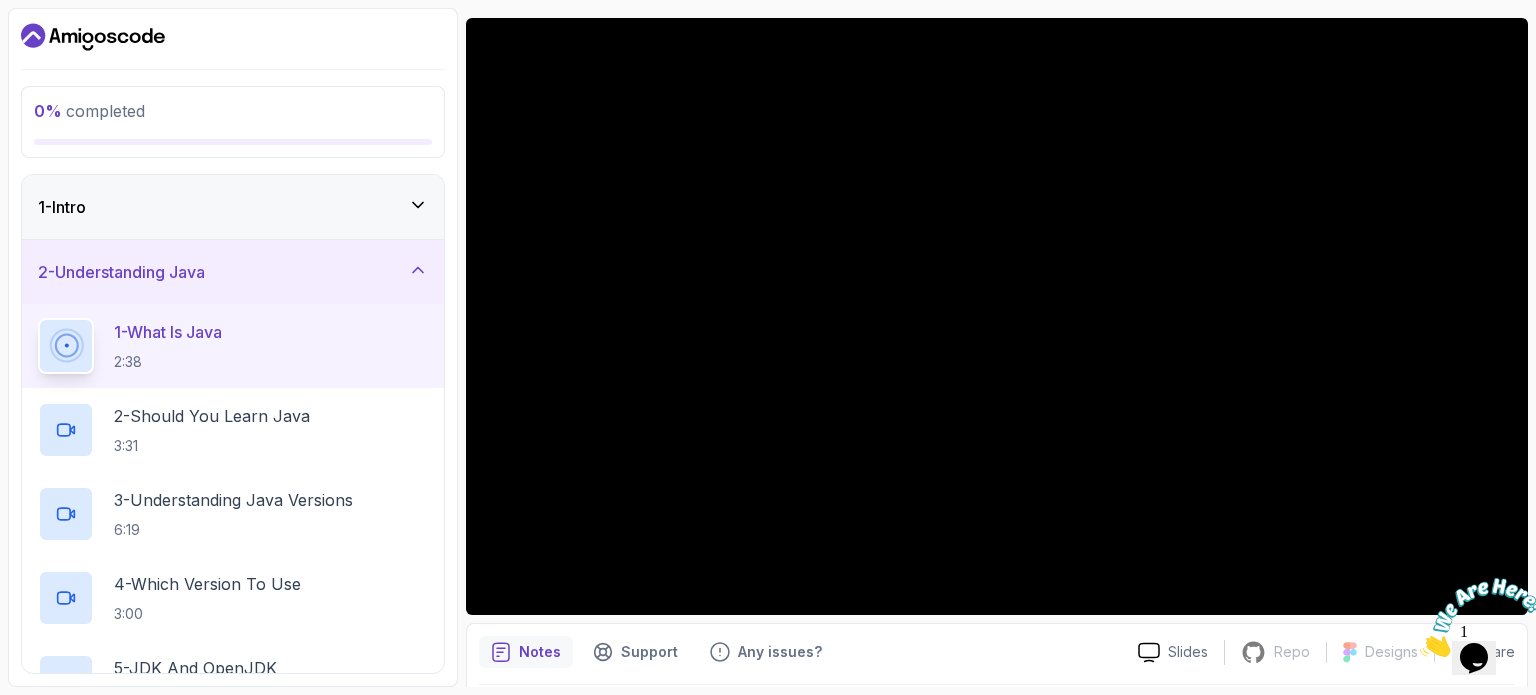 scroll, scrollTop: 255, scrollLeft: 0, axis: vertical 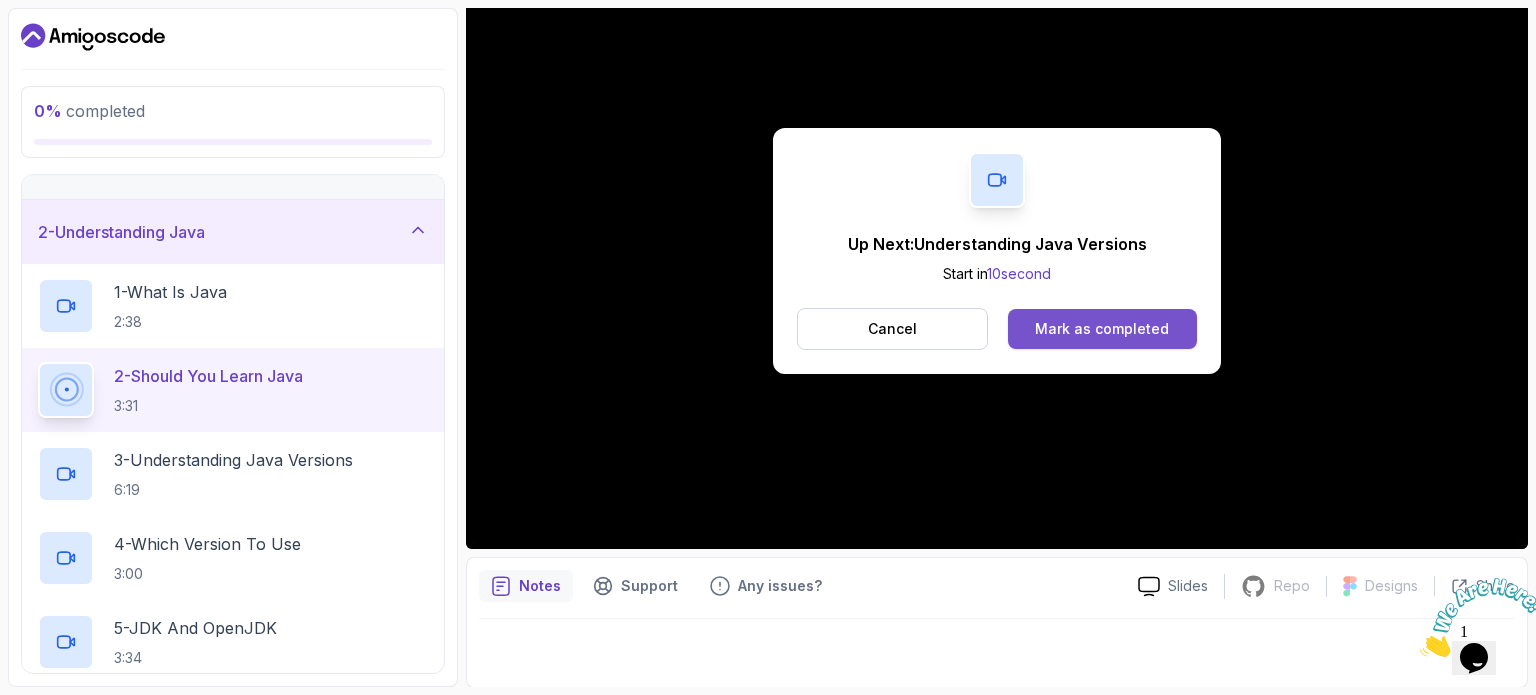 click on "Mark as completed" at bounding box center (1102, 329) 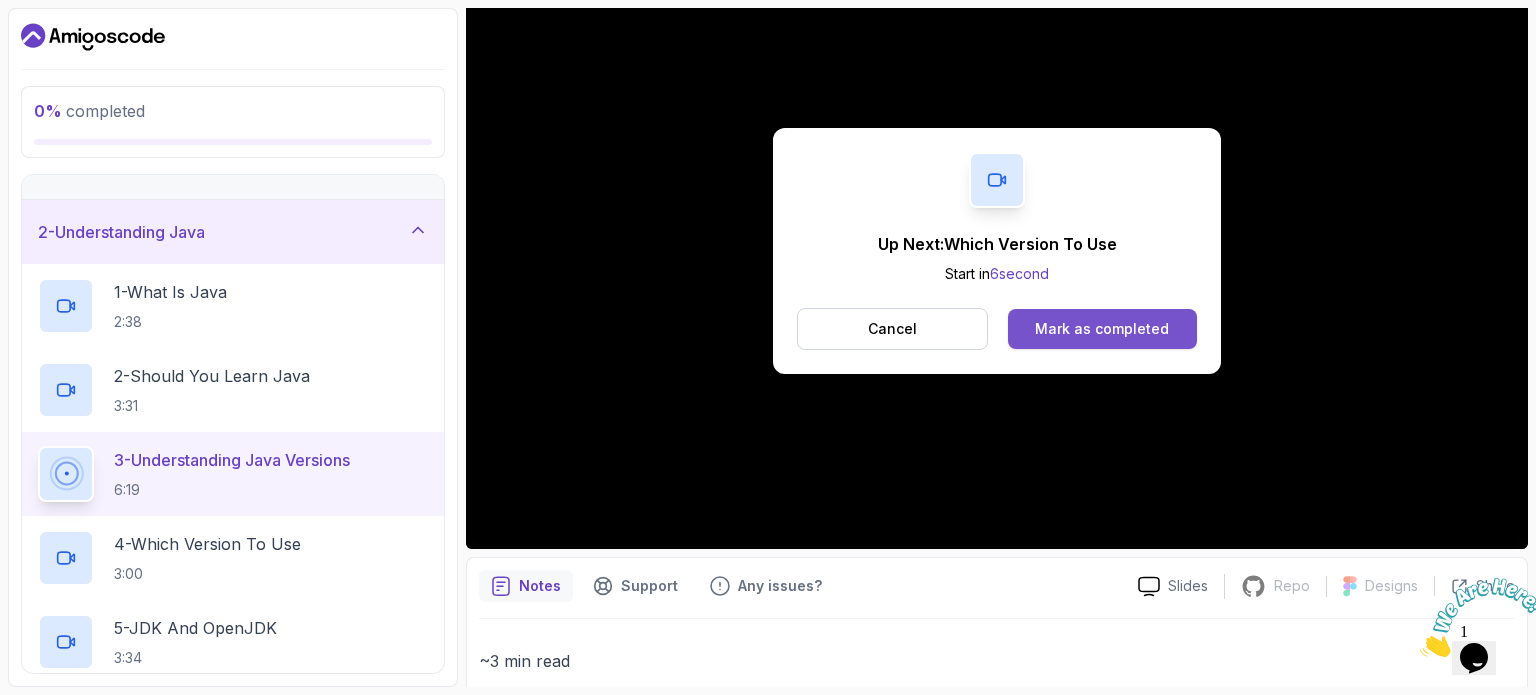 click on "Mark as completed" at bounding box center (1102, 329) 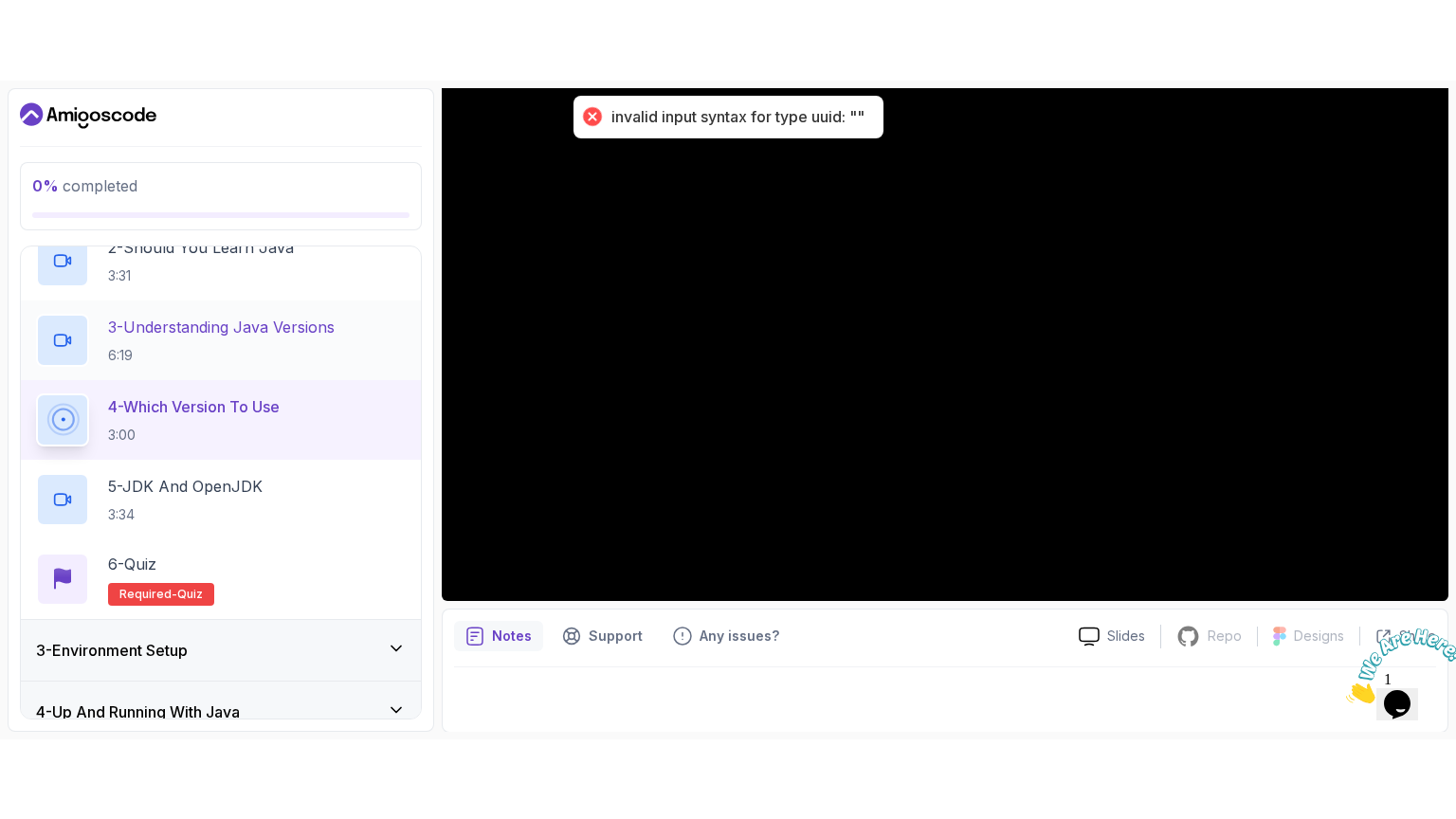 scroll, scrollTop: 228, scrollLeft: 0, axis: vertical 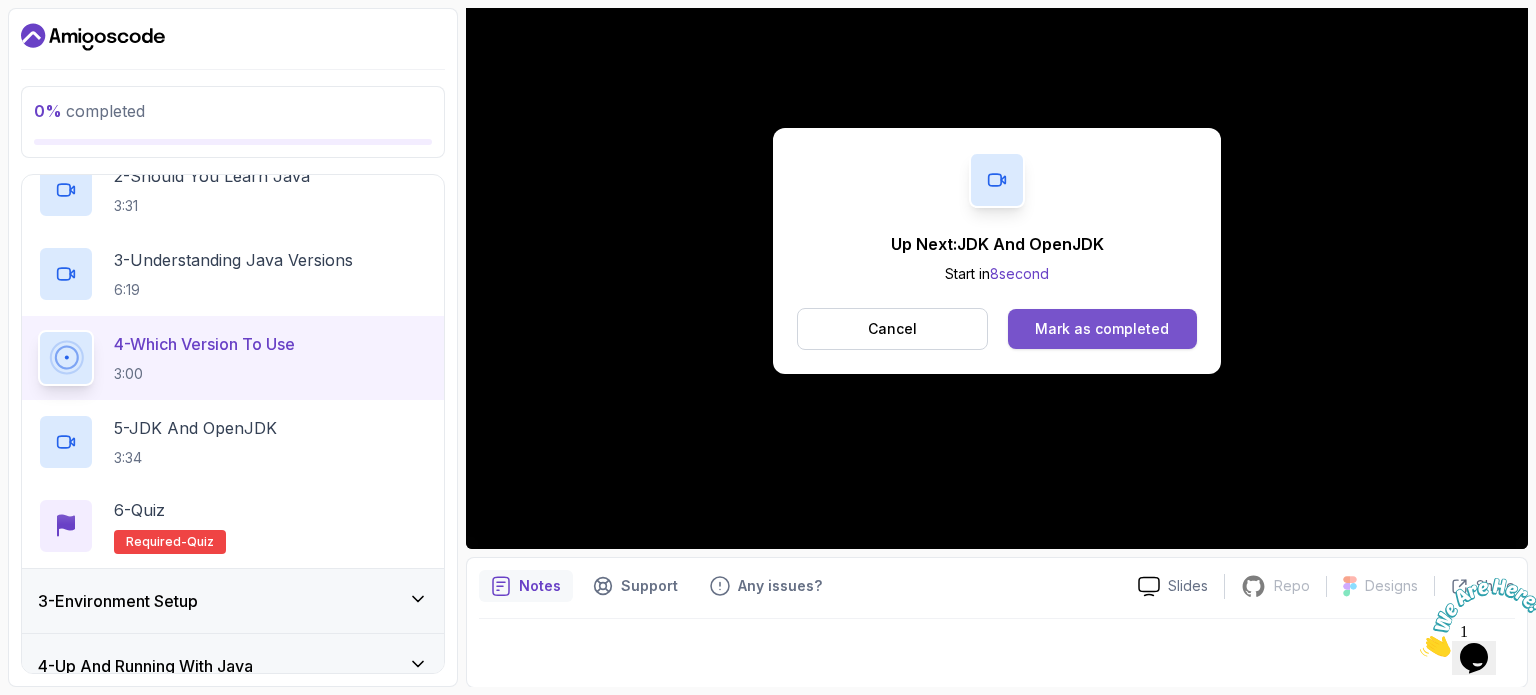 click on "Mark as completed" at bounding box center (1102, 329) 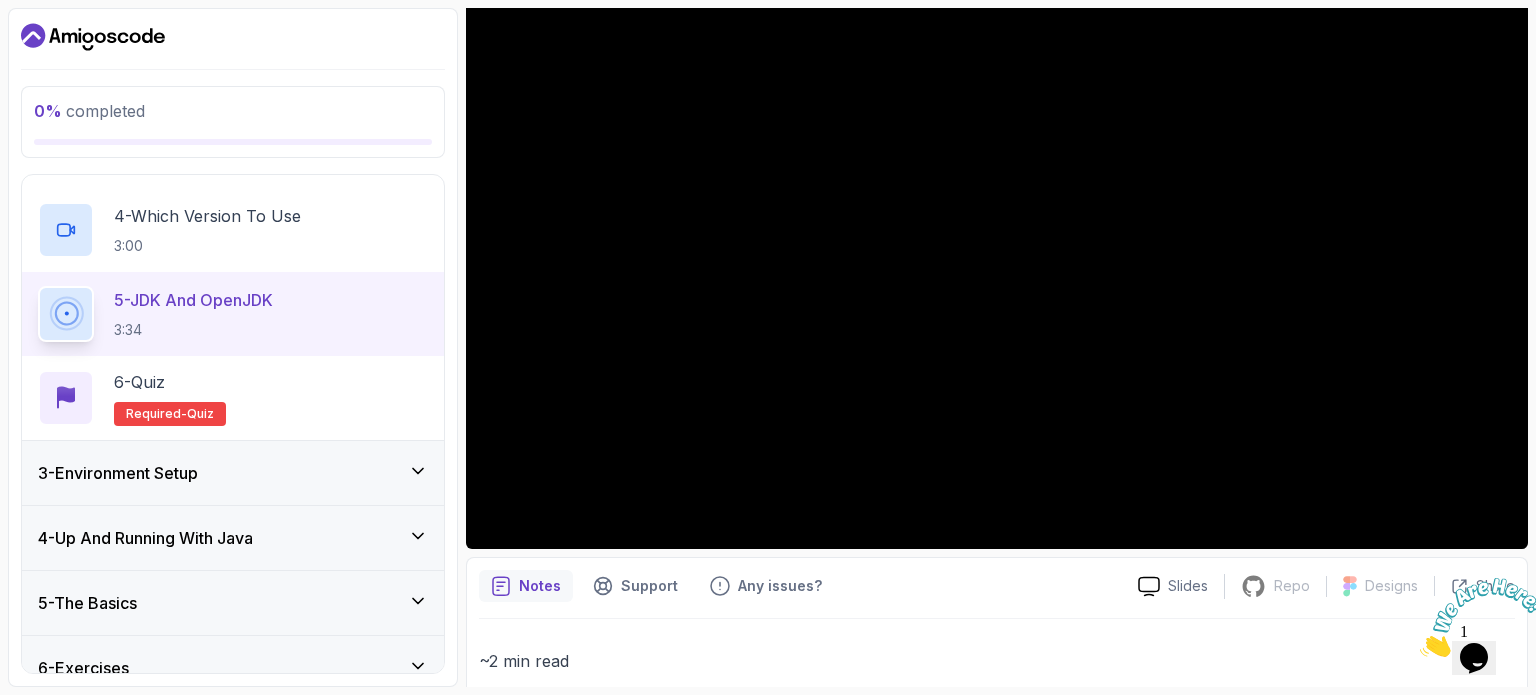 scroll, scrollTop: 368, scrollLeft: 0, axis: vertical 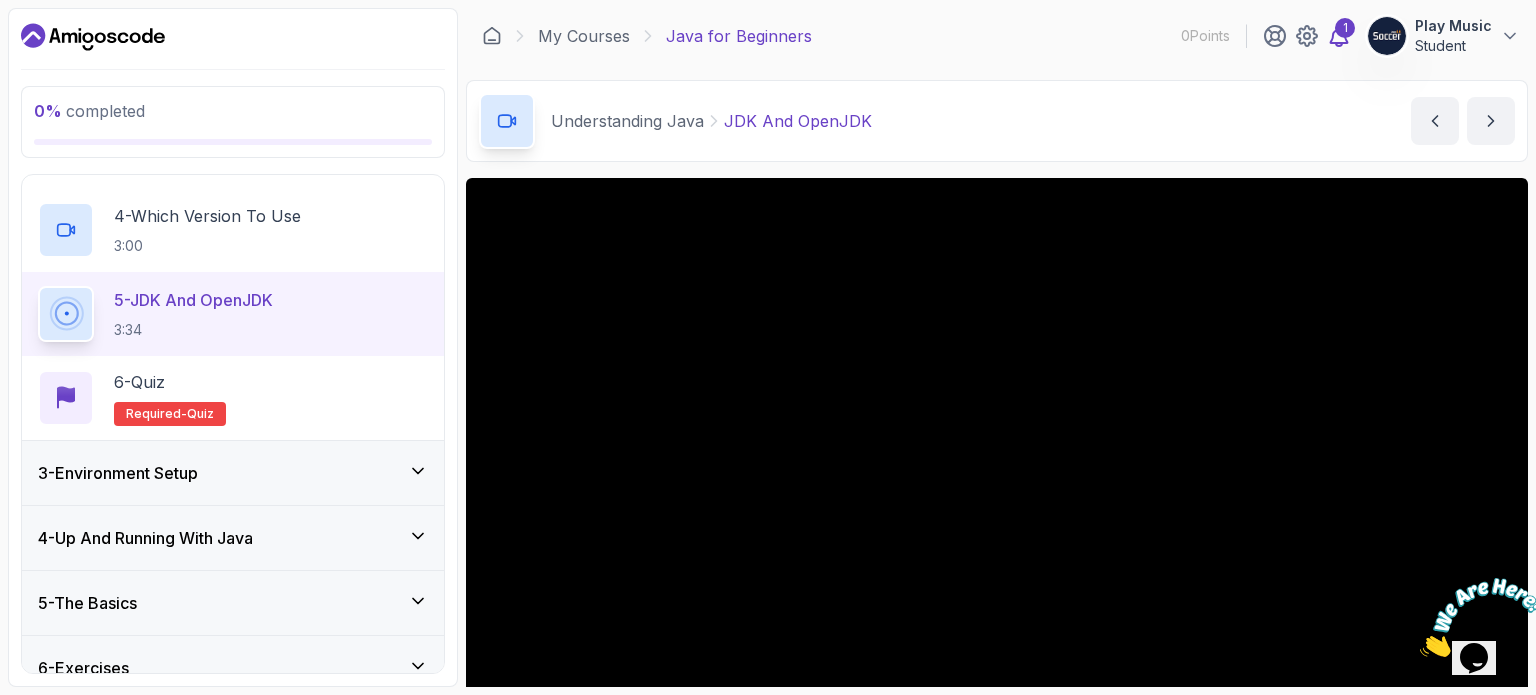 click on "1" at bounding box center [1345, 28] 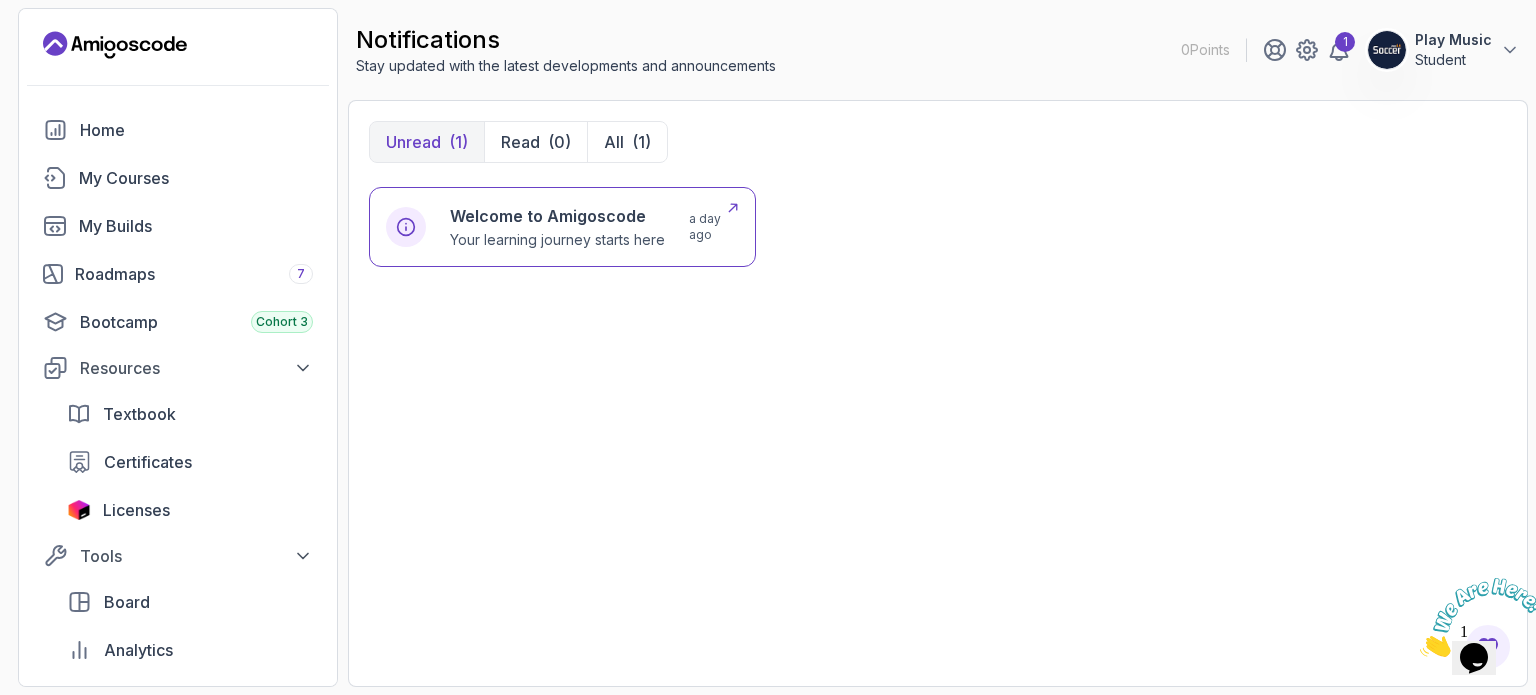 click on "Welcome to Amigoscode Your learning journey starts here a day ago" at bounding box center [562, 227] 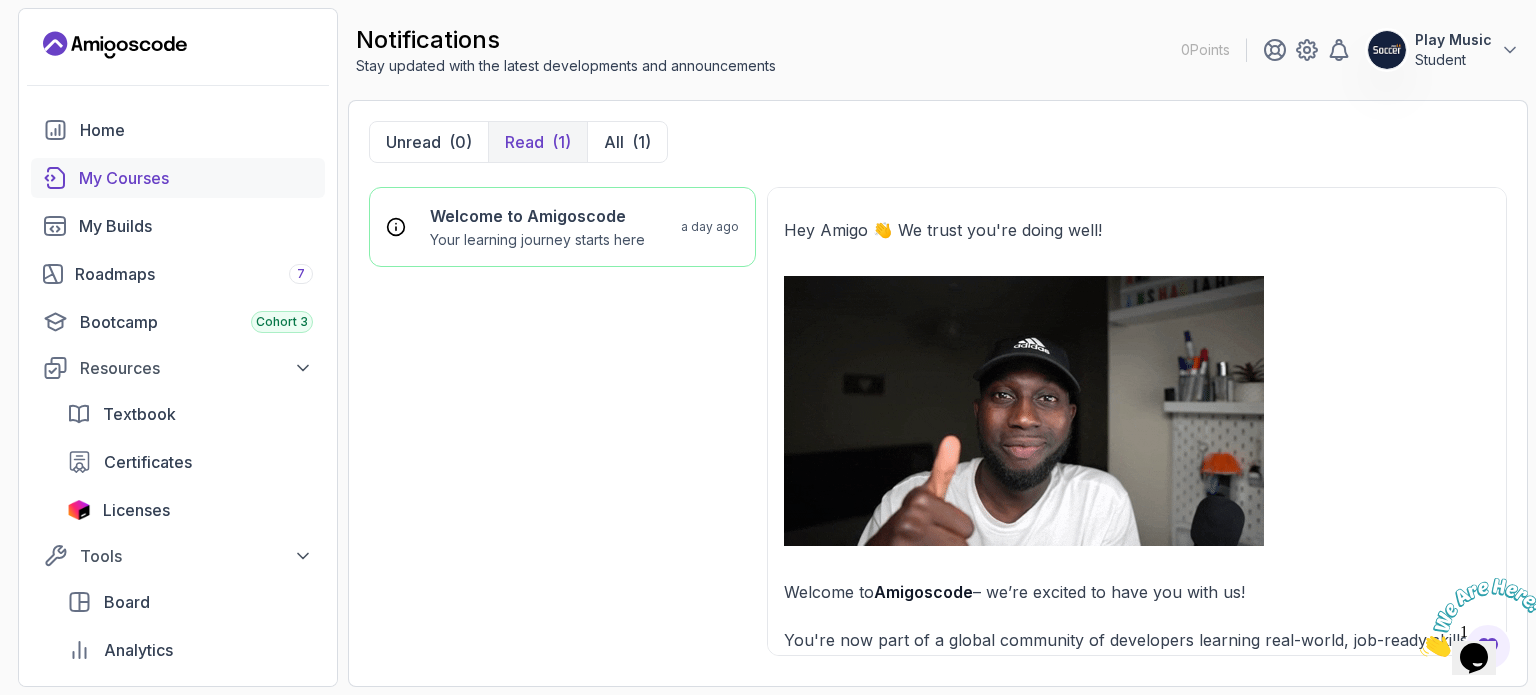 click on "My Courses" at bounding box center [178, 178] 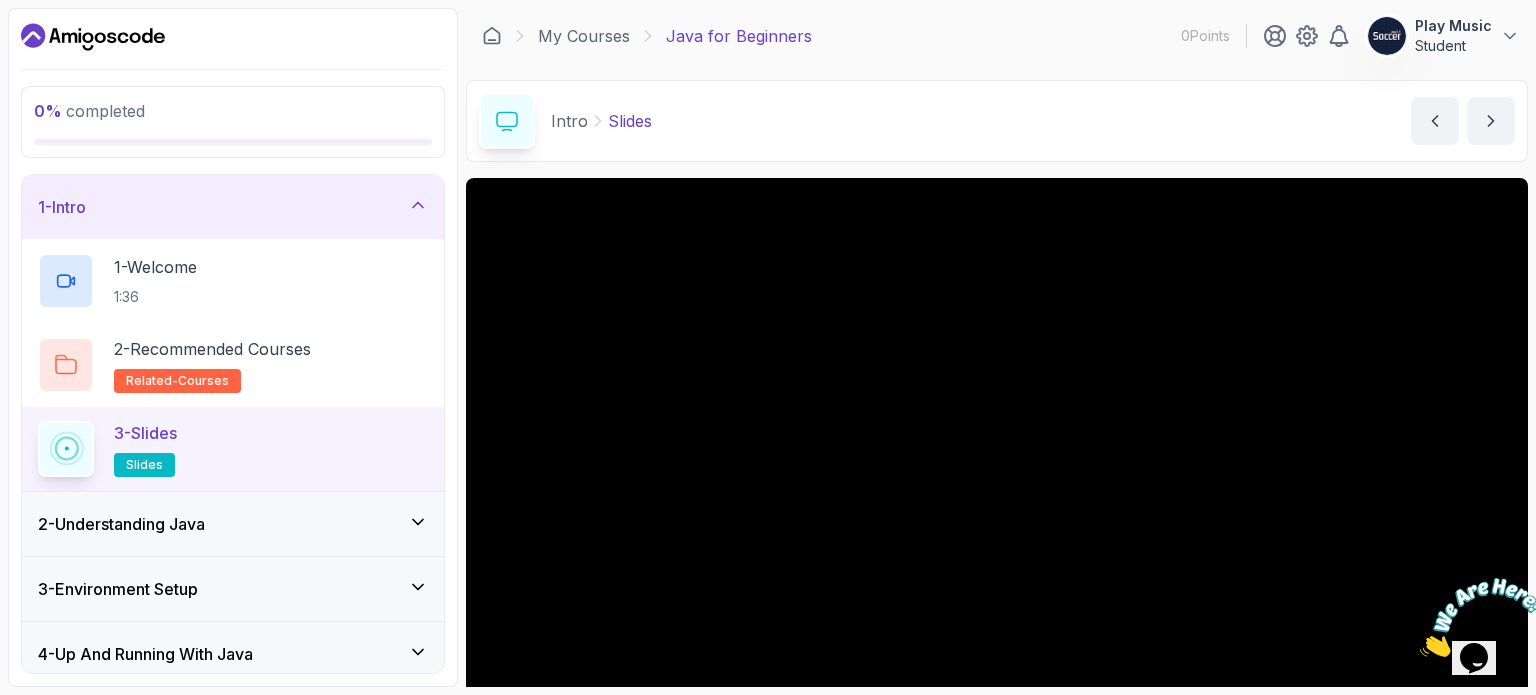 click on "2  -  Understanding Java" at bounding box center (233, 524) 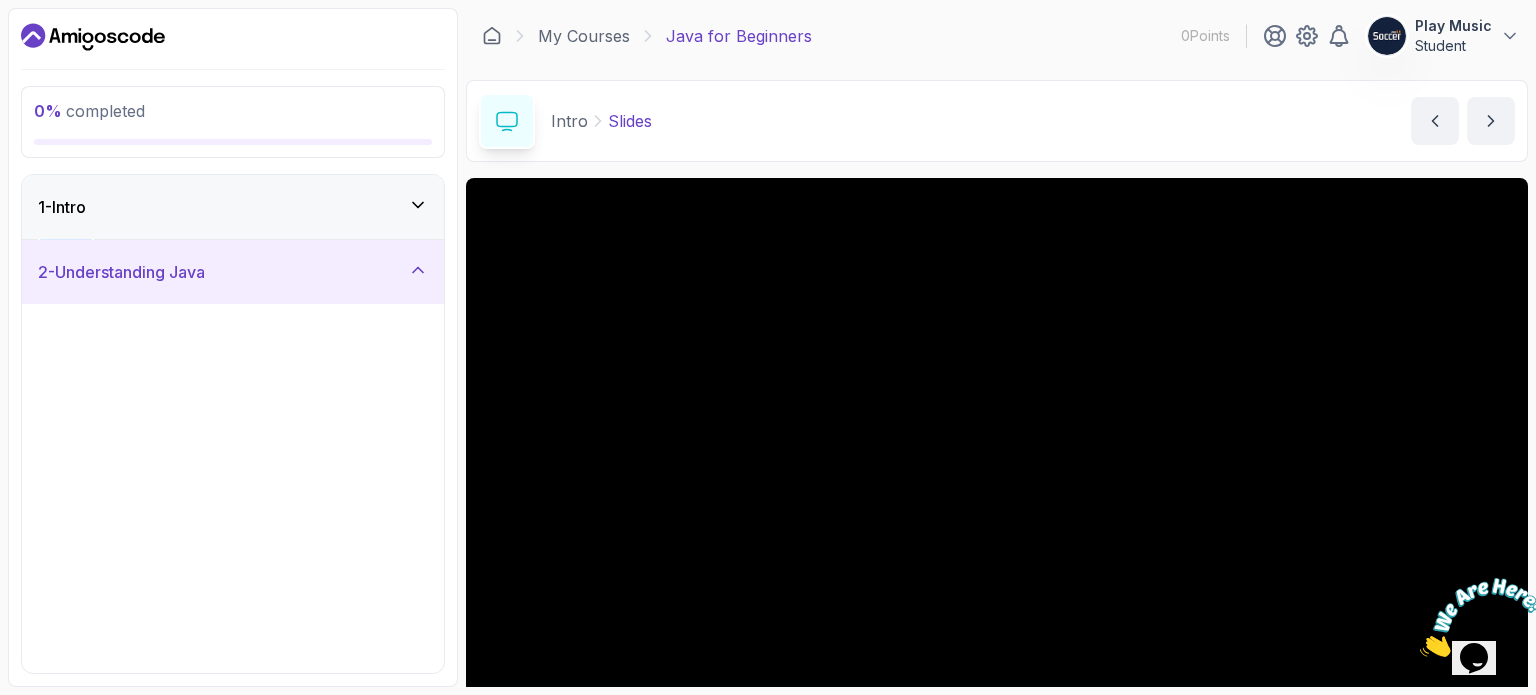 scroll, scrollTop: 148, scrollLeft: 0, axis: vertical 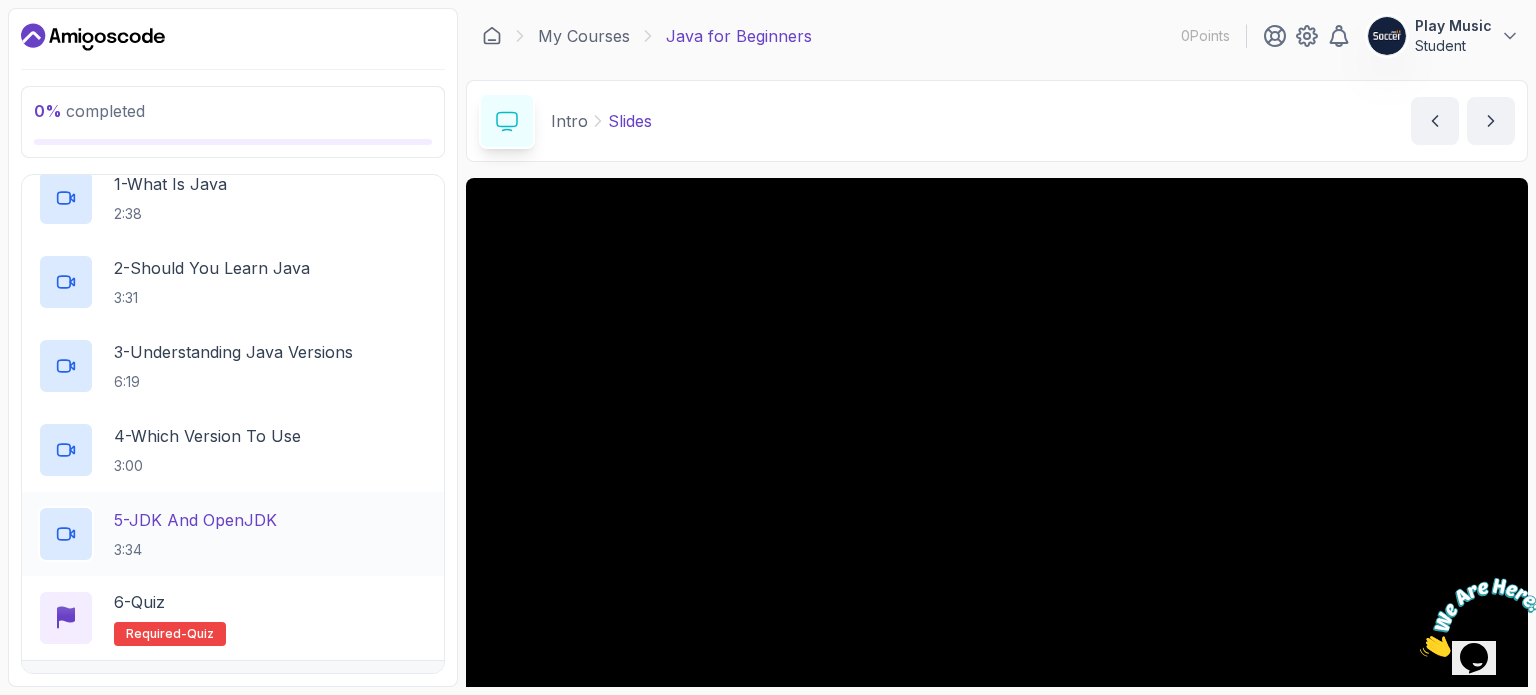 click on "5  -  JDK And OpenJDK 3:34" at bounding box center (233, 534) 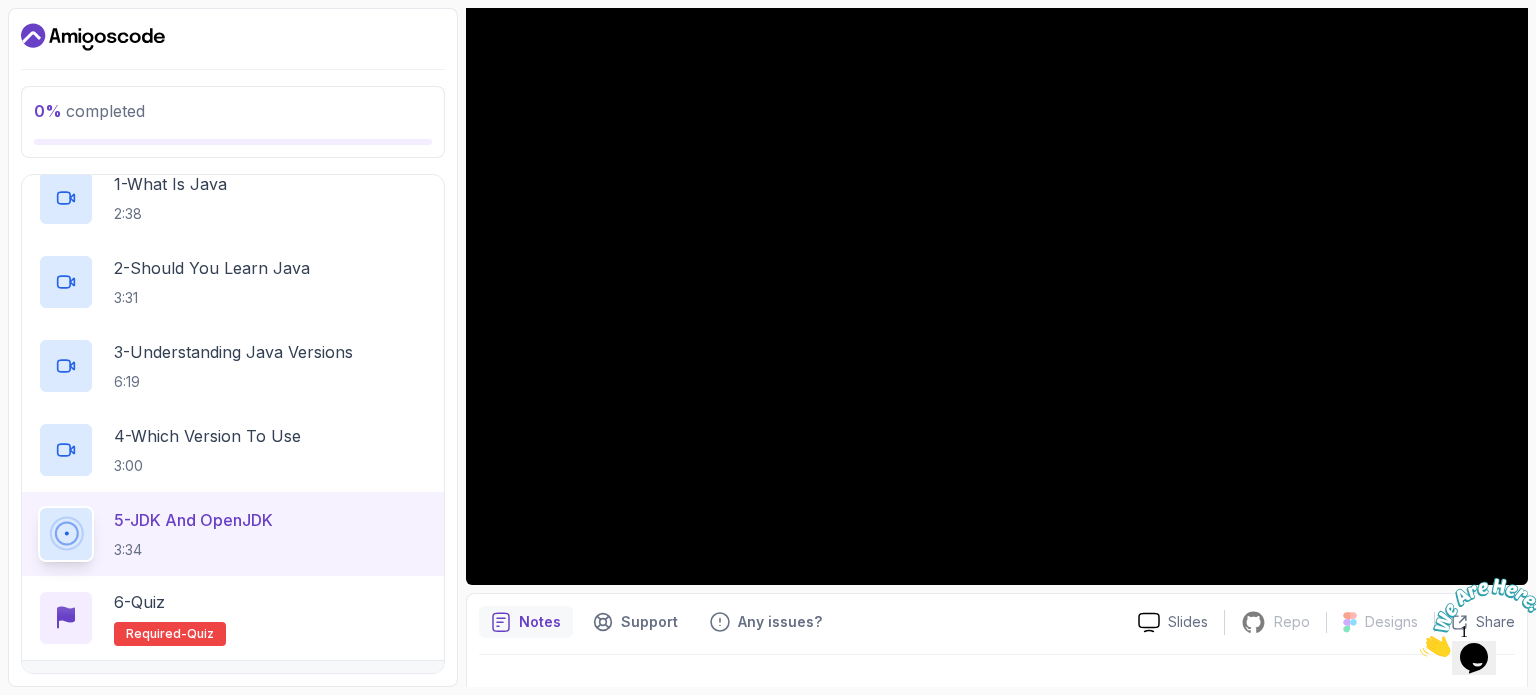 scroll, scrollTop: 191, scrollLeft: 0, axis: vertical 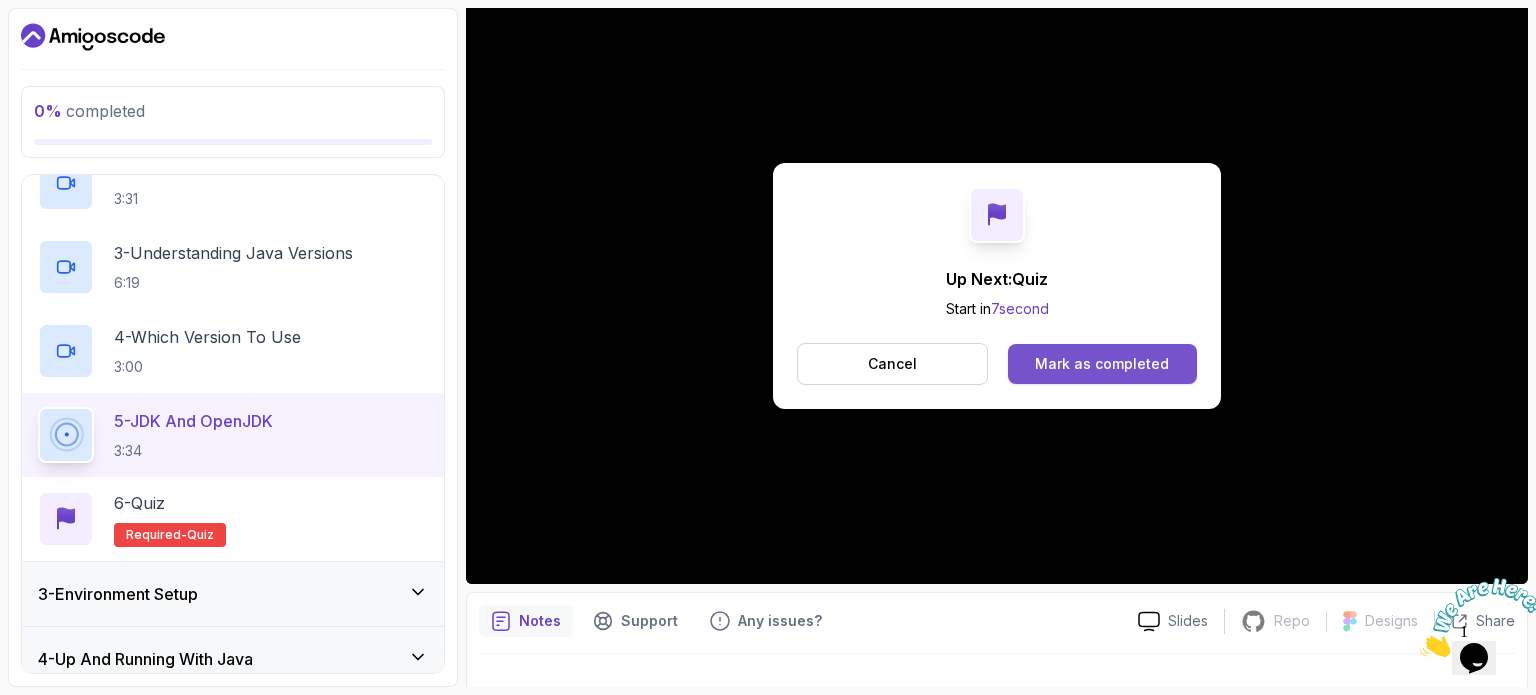 click on "Mark as completed" at bounding box center (1102, 364) 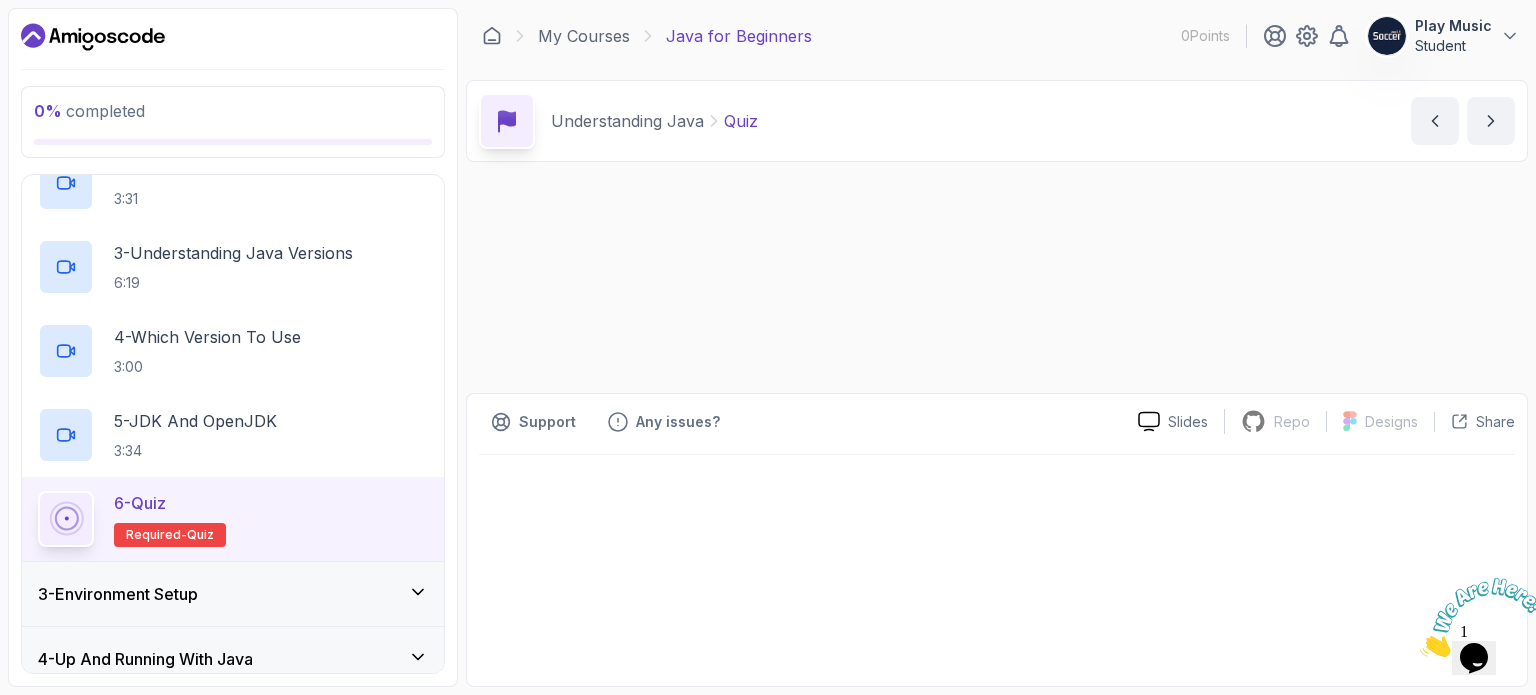 scroll, scrollTop: 0, scrollLeft: 0, axis: both 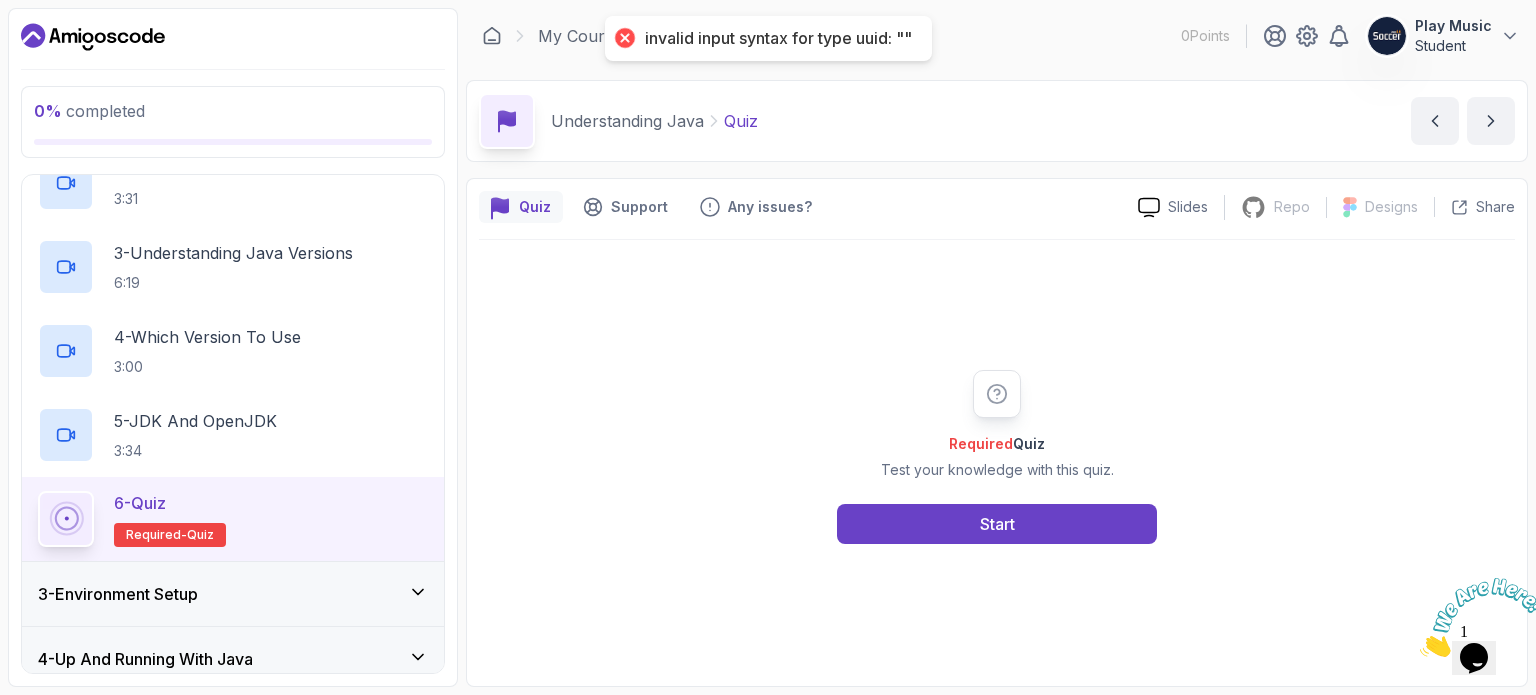 click on "Required   Quiz Test your knowledge with this quiz. Start" at bounding box center [997, 457] 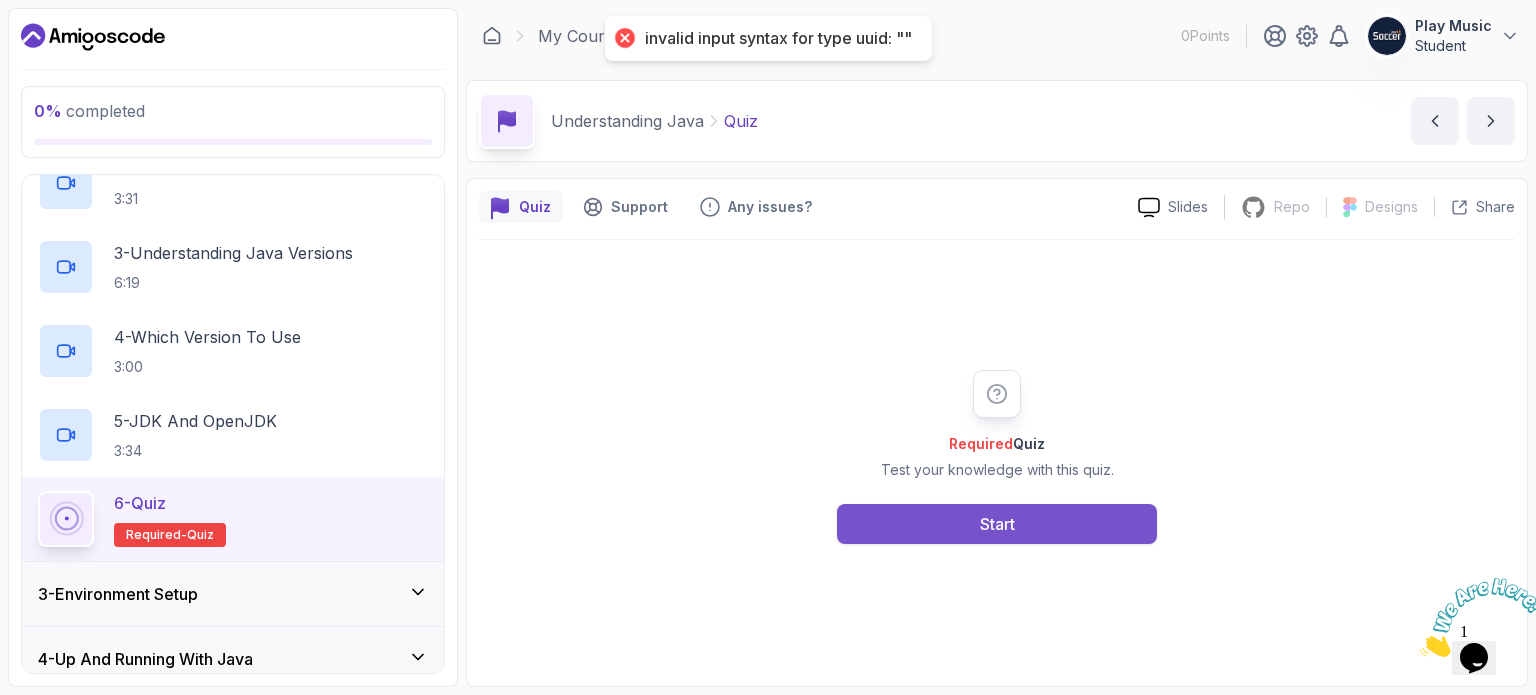 click on "Start" at bounding box center (997, 524) 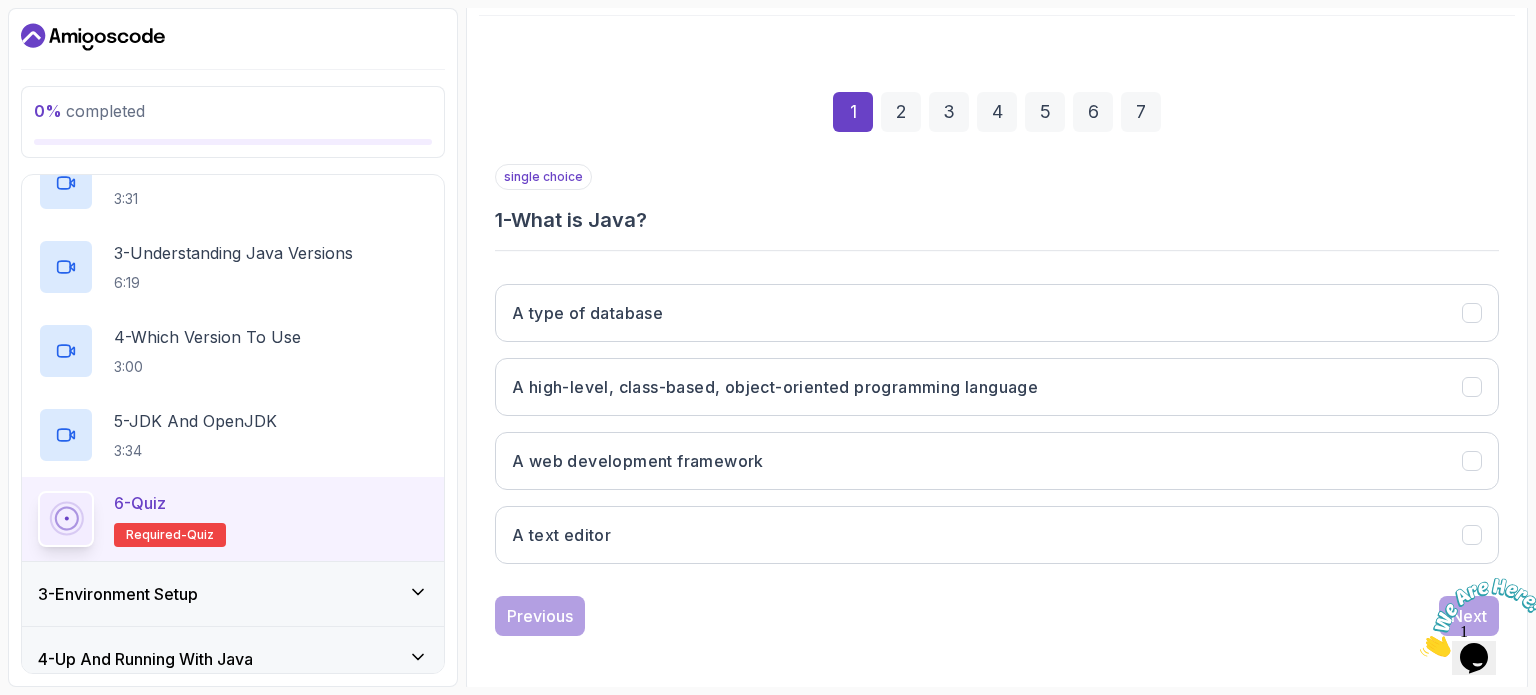 scroll, scrollTop: 227, scrollLeft: 0, axis: vertical 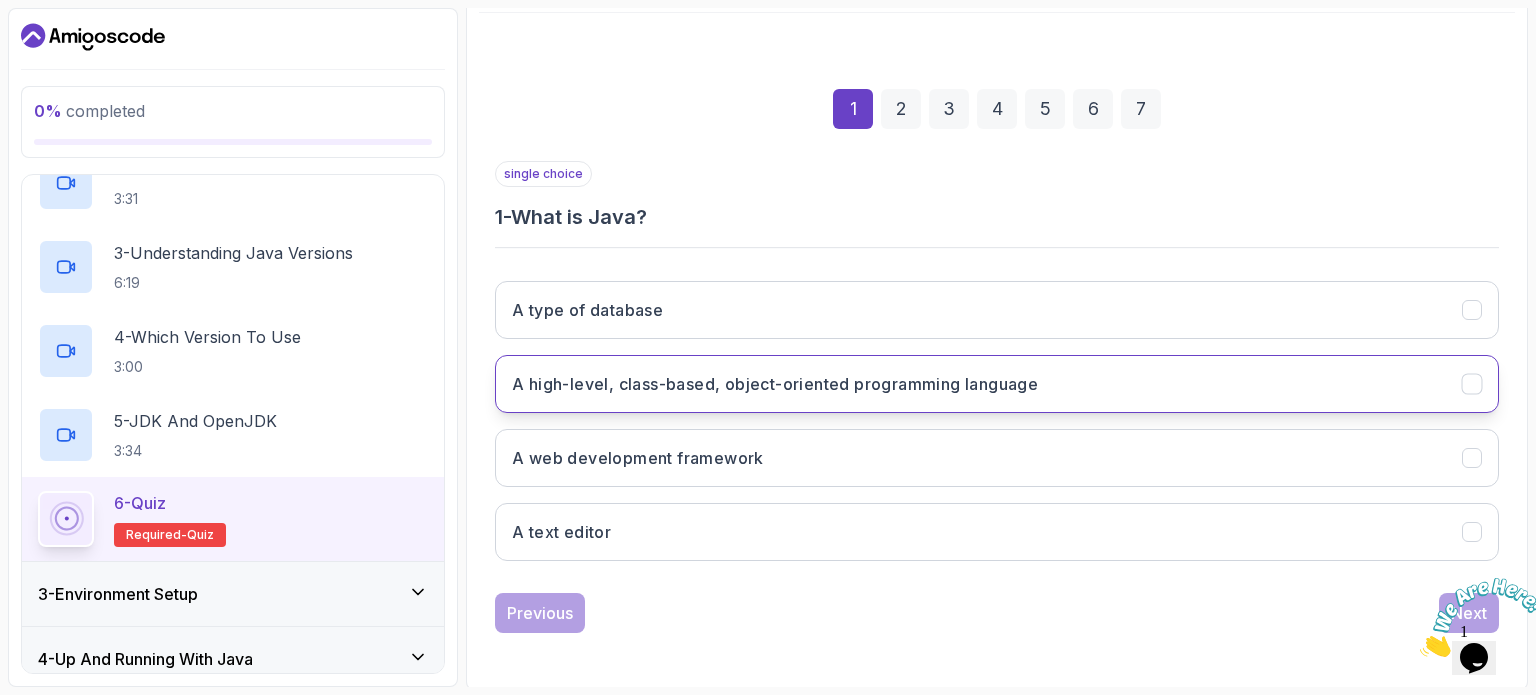 click on "A high-level, class-based, object-oriented programming language" at bounding box center [775, 384] 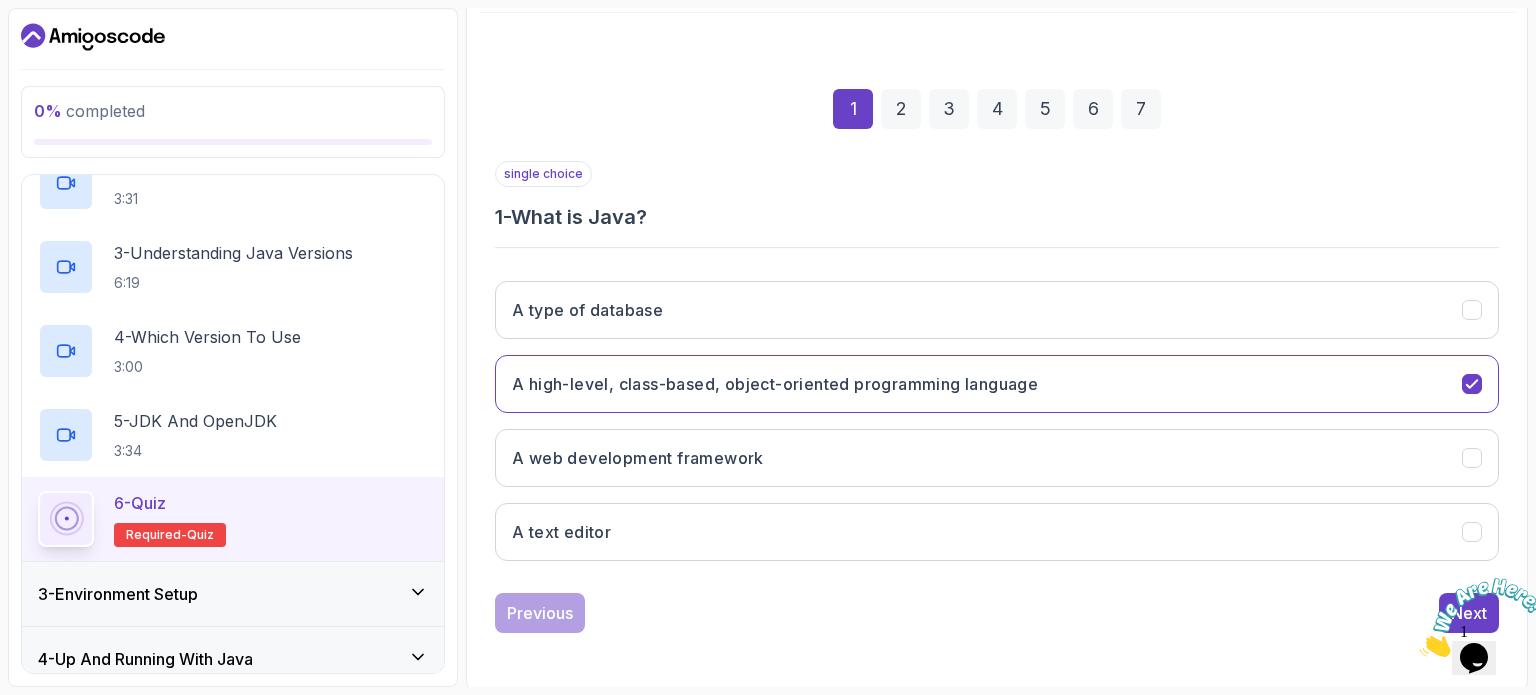 click at bounding box center (1420, 651) 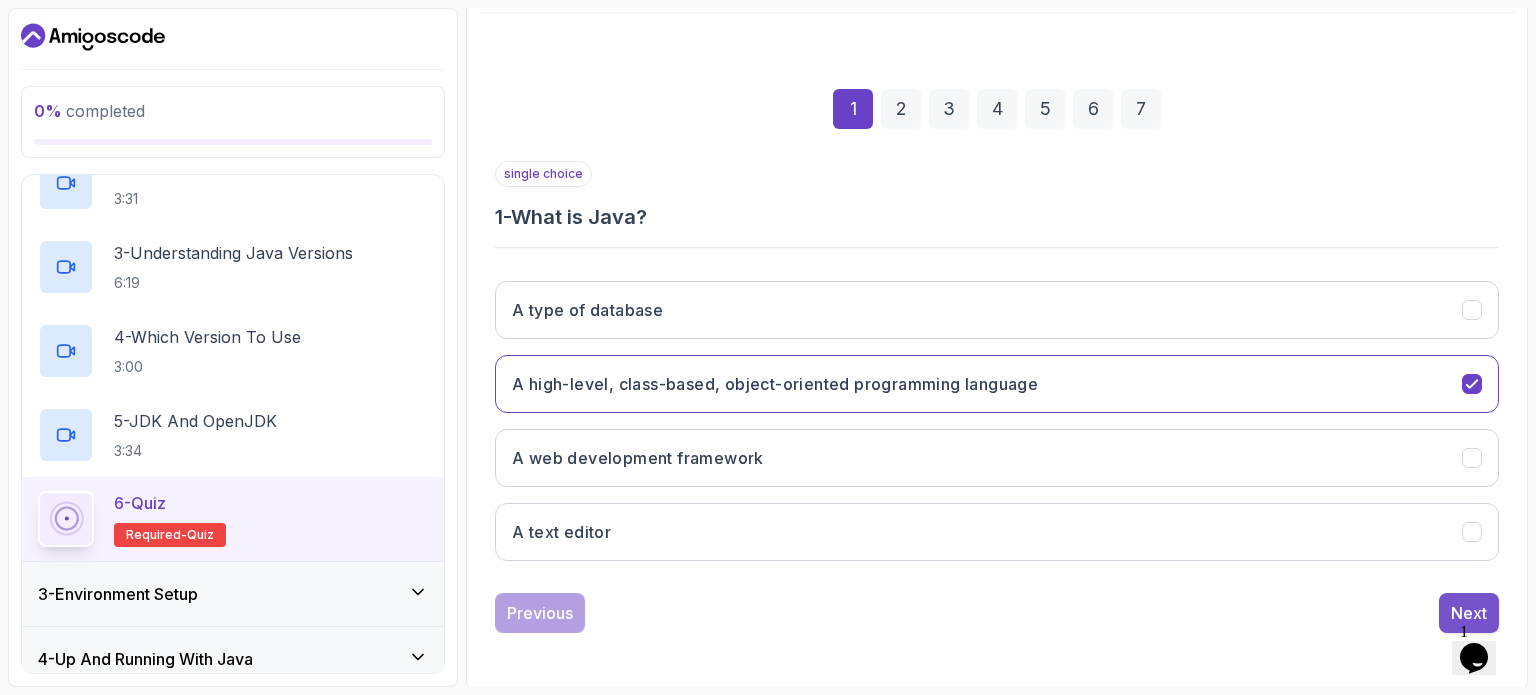 click on "Next" at bounding box center [1469, 613] 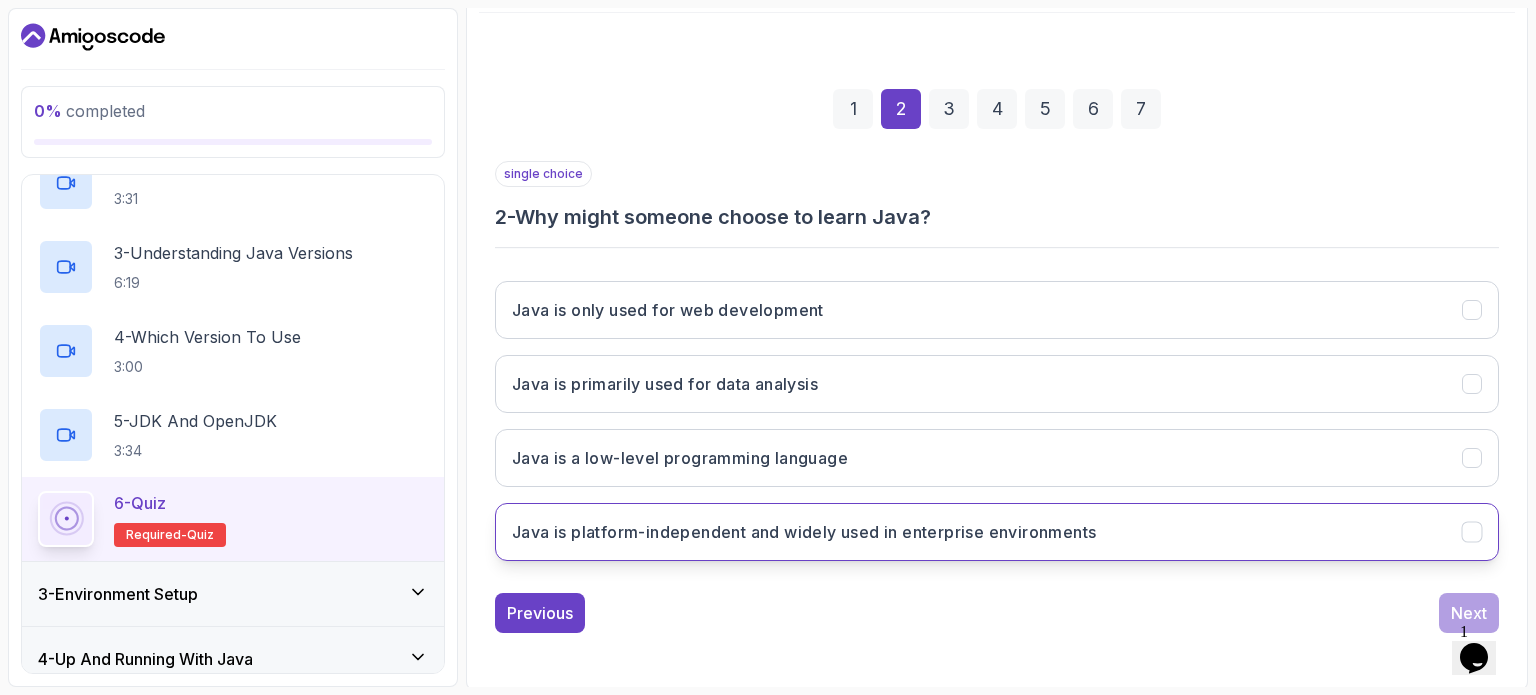 click on "Java is platform-independent and widely used in enterprise environments" at bounding box center [997, 532] 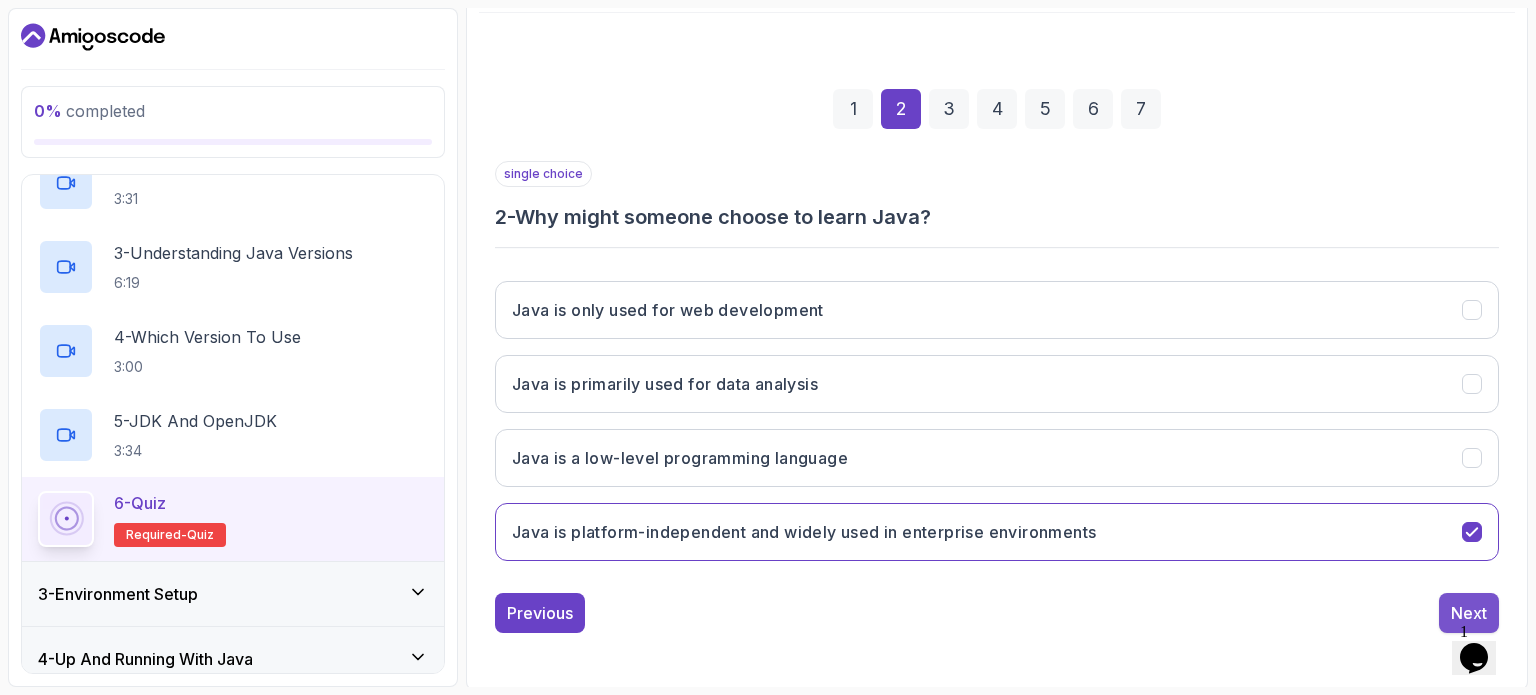 click on "Next" at bounding box center [1469, 613] 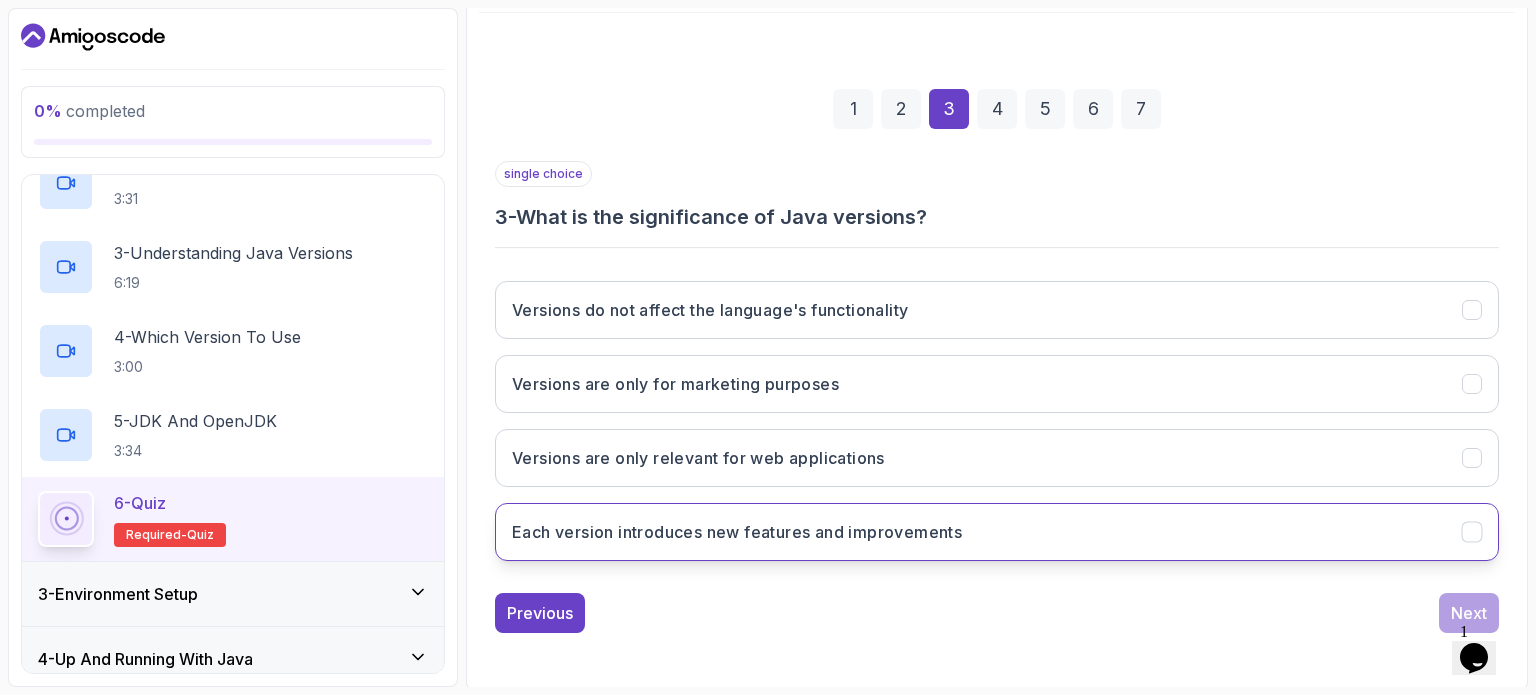 click on "Each version introduces new features and improvements" at bounding box center [997, 532] 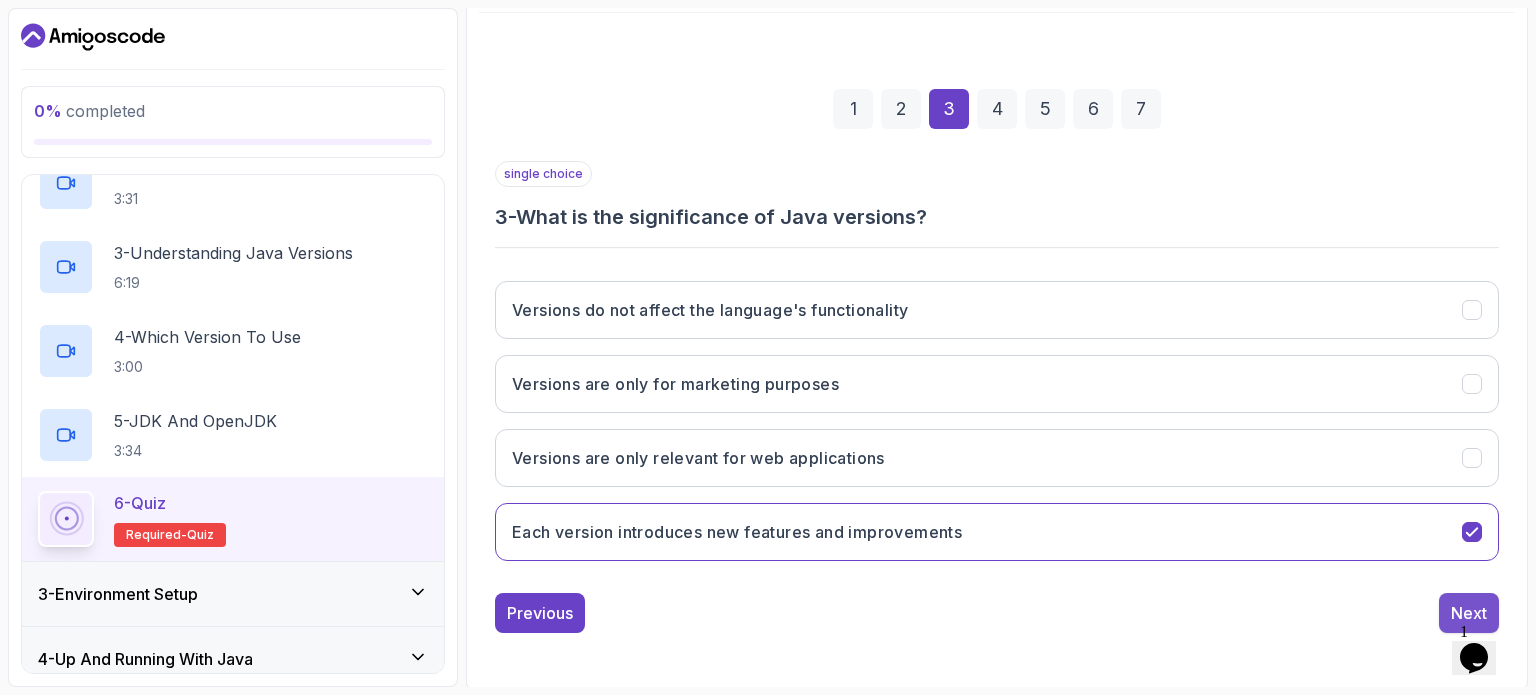 click on "Next" at bounding box center (1469, 613) 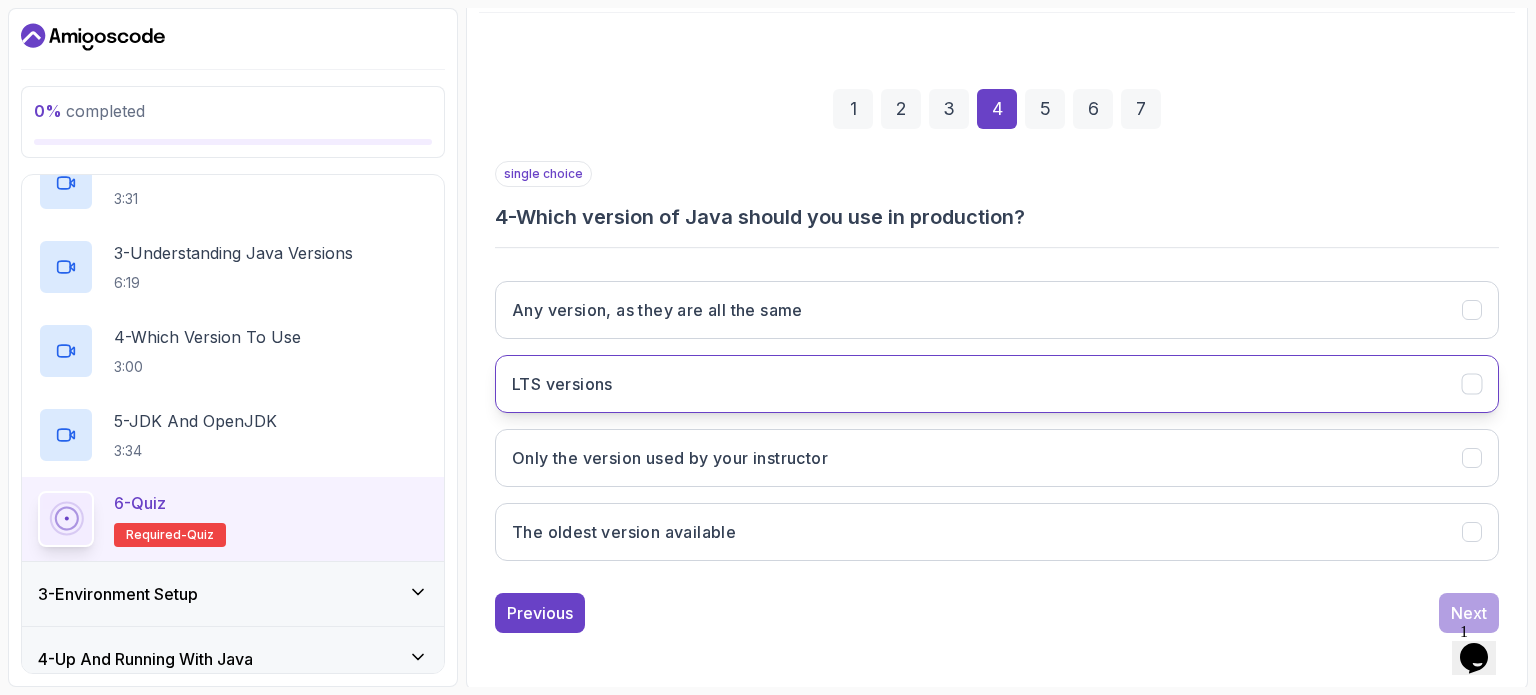 click on "LTS versions" at bounding box center [997, 384] 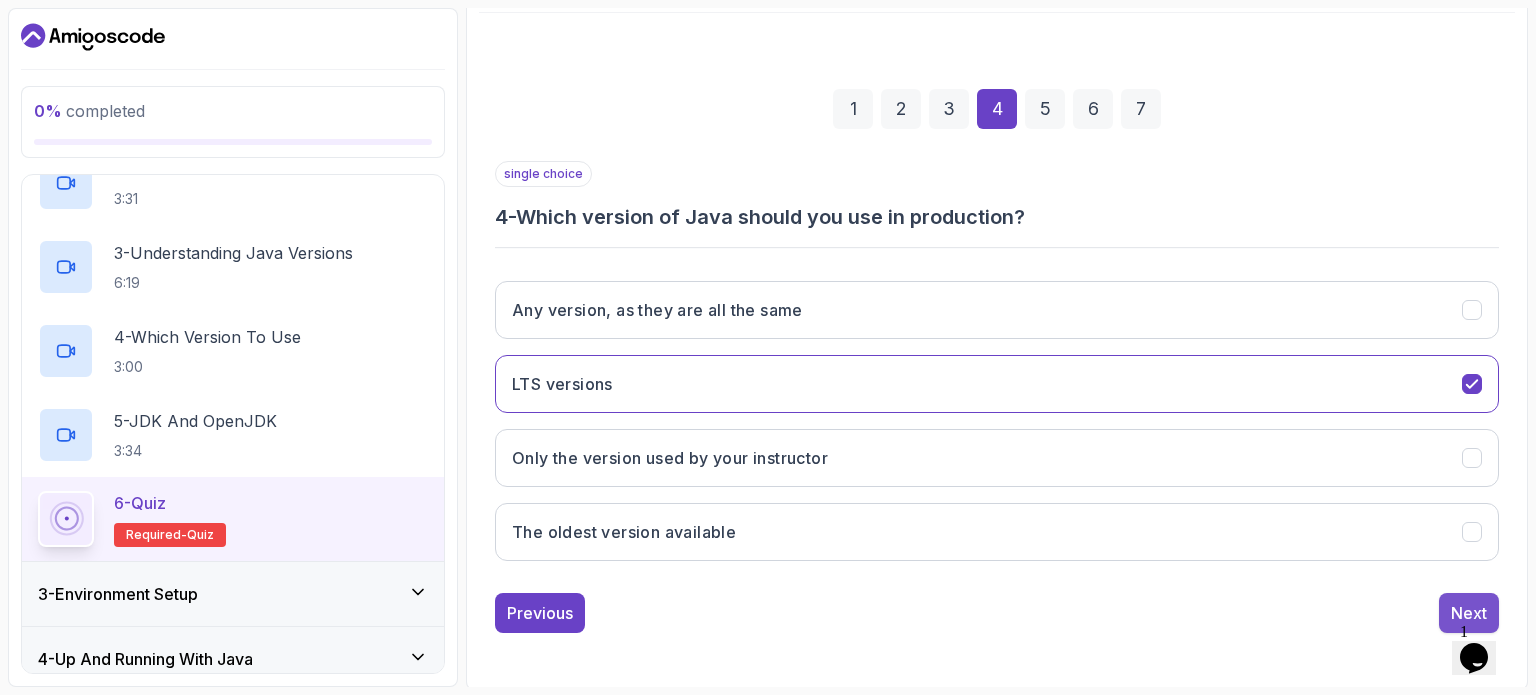 click on "Next" at bounding box center (1469, 613) 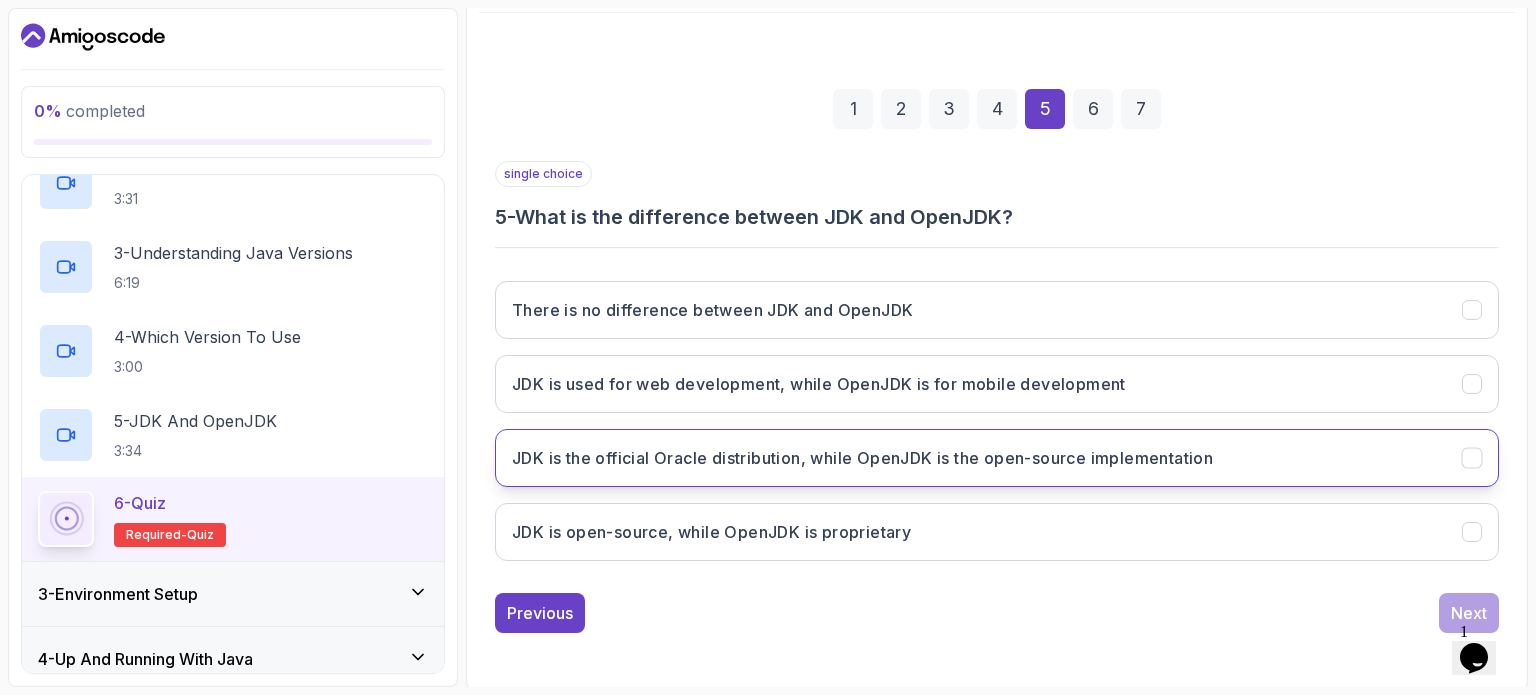 click on "JDK is the official Oracle distribution, while OpenJDK is the open-source implementation" at bounding box center (862, 458) 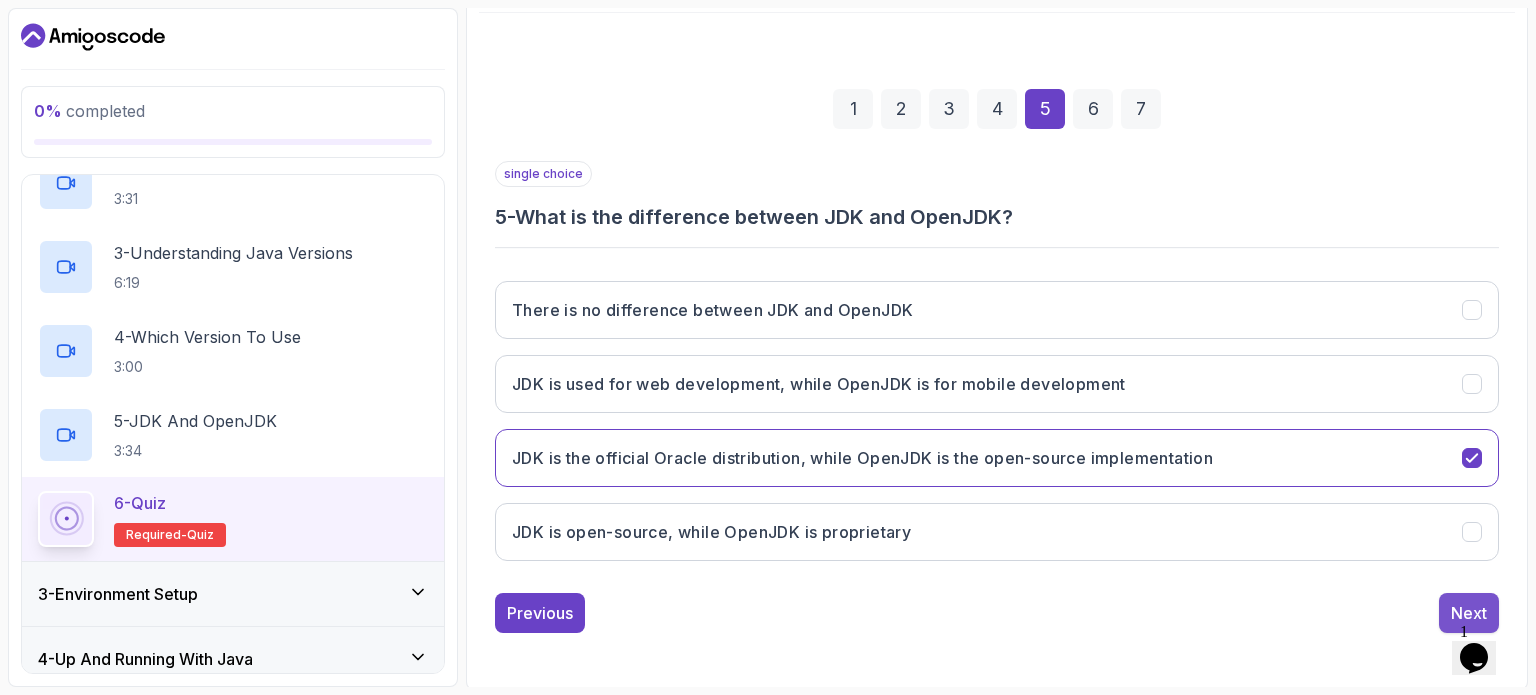 click on "Next" at bounding box center (1469, 613) 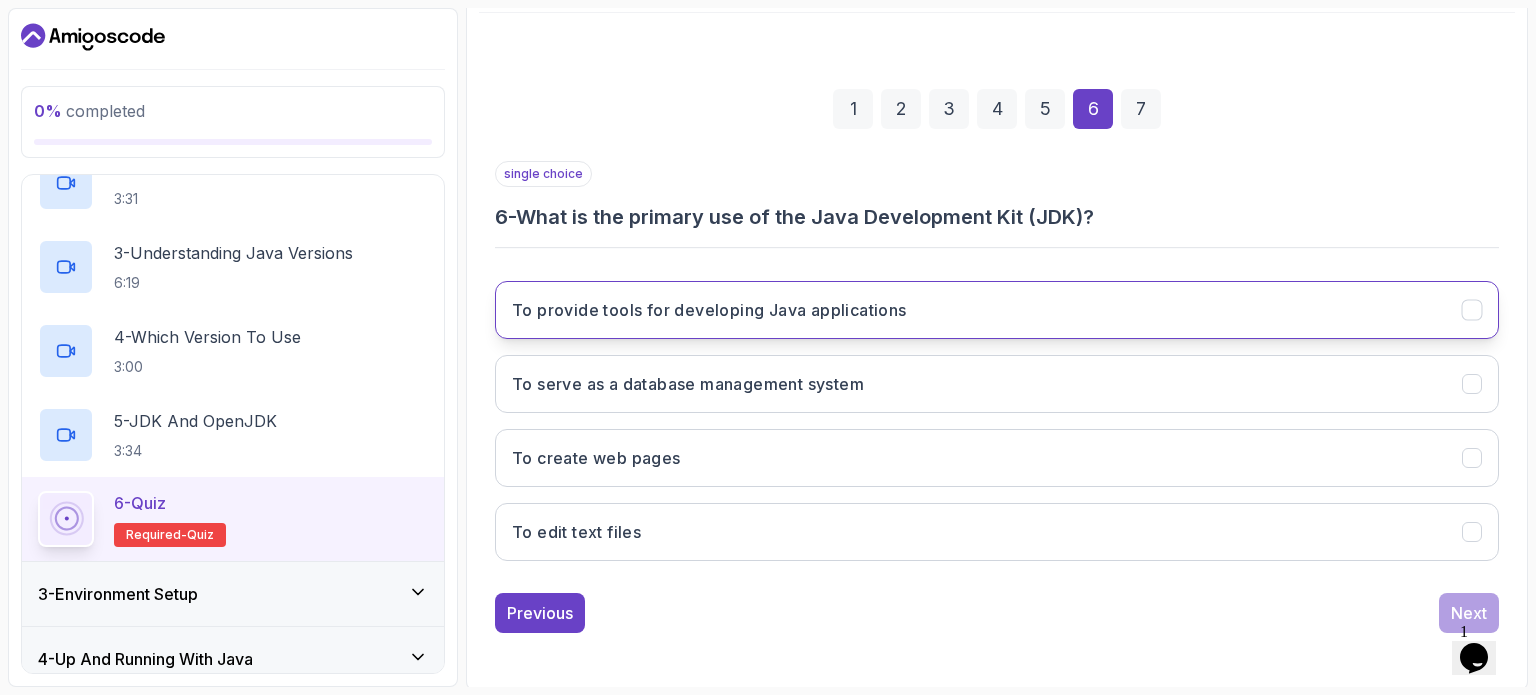 click on "To provide tools for developing Java applications" at bounding box center (709, 310) 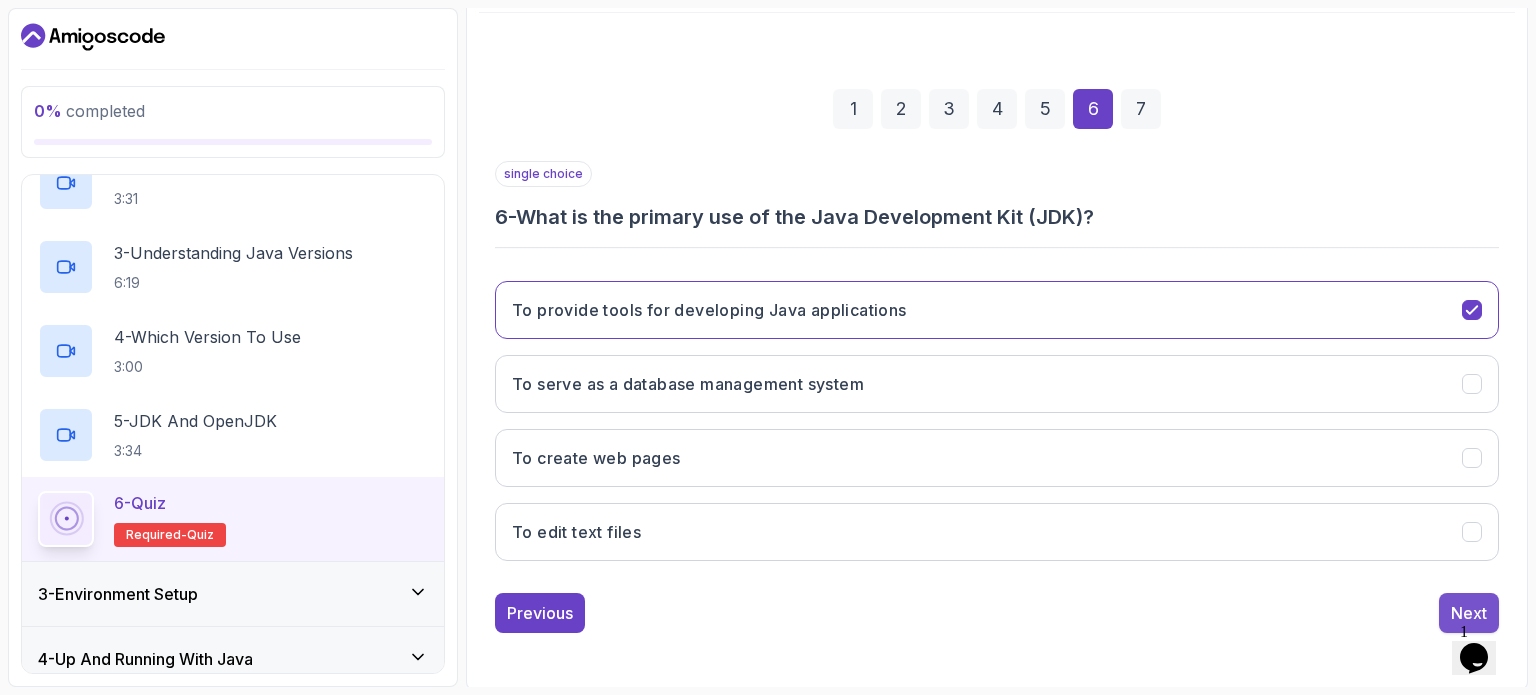 click on "Next" at bounding box center (1469, 613) 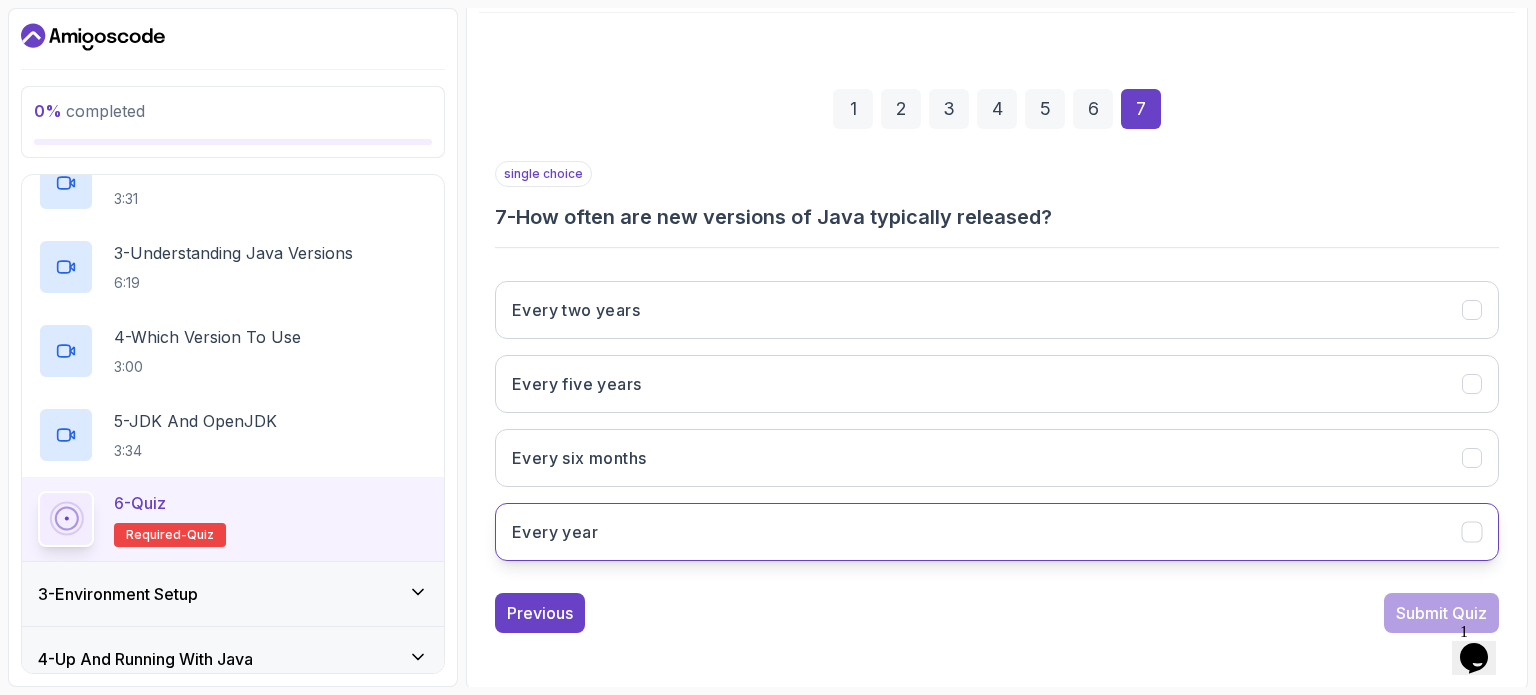 click on "Every year" at bounding box center [997, 532] 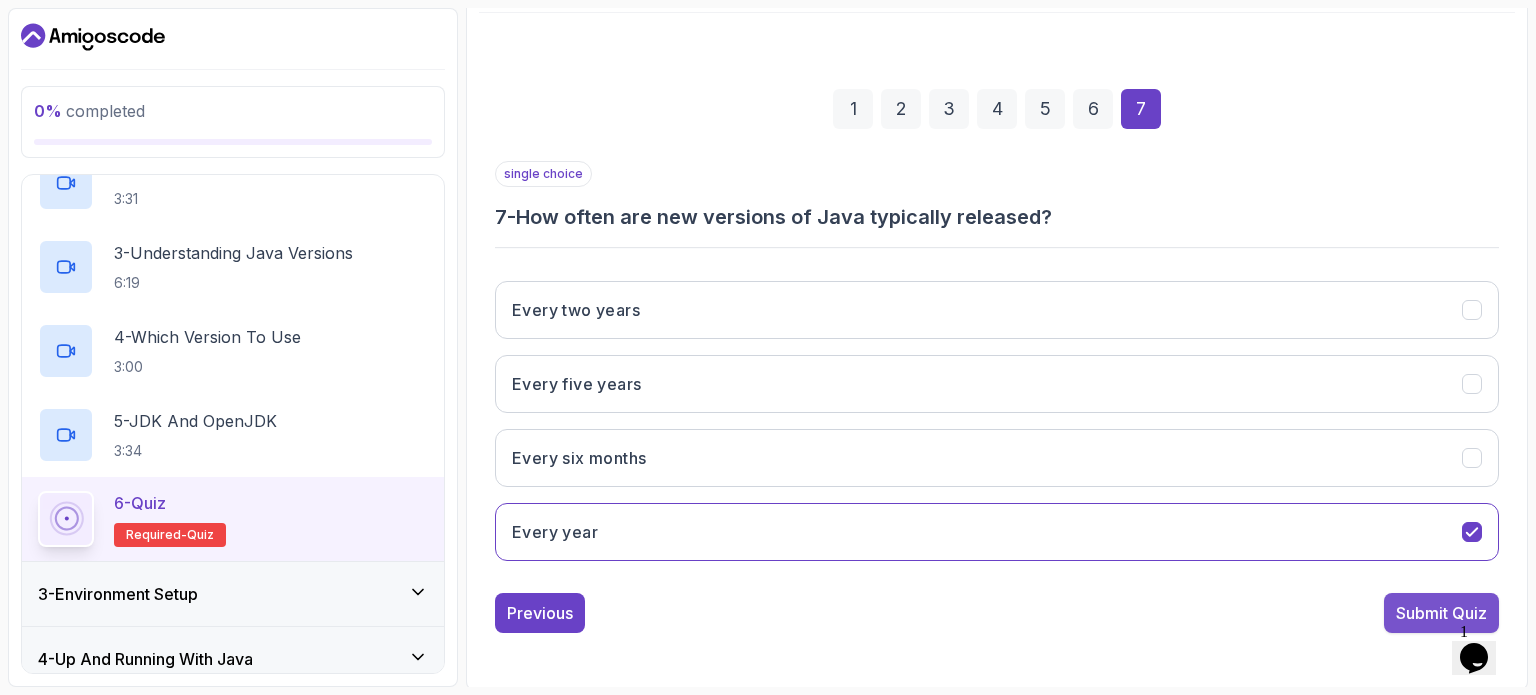click on "Submit Quiz" at bounding box center (1441, 613) 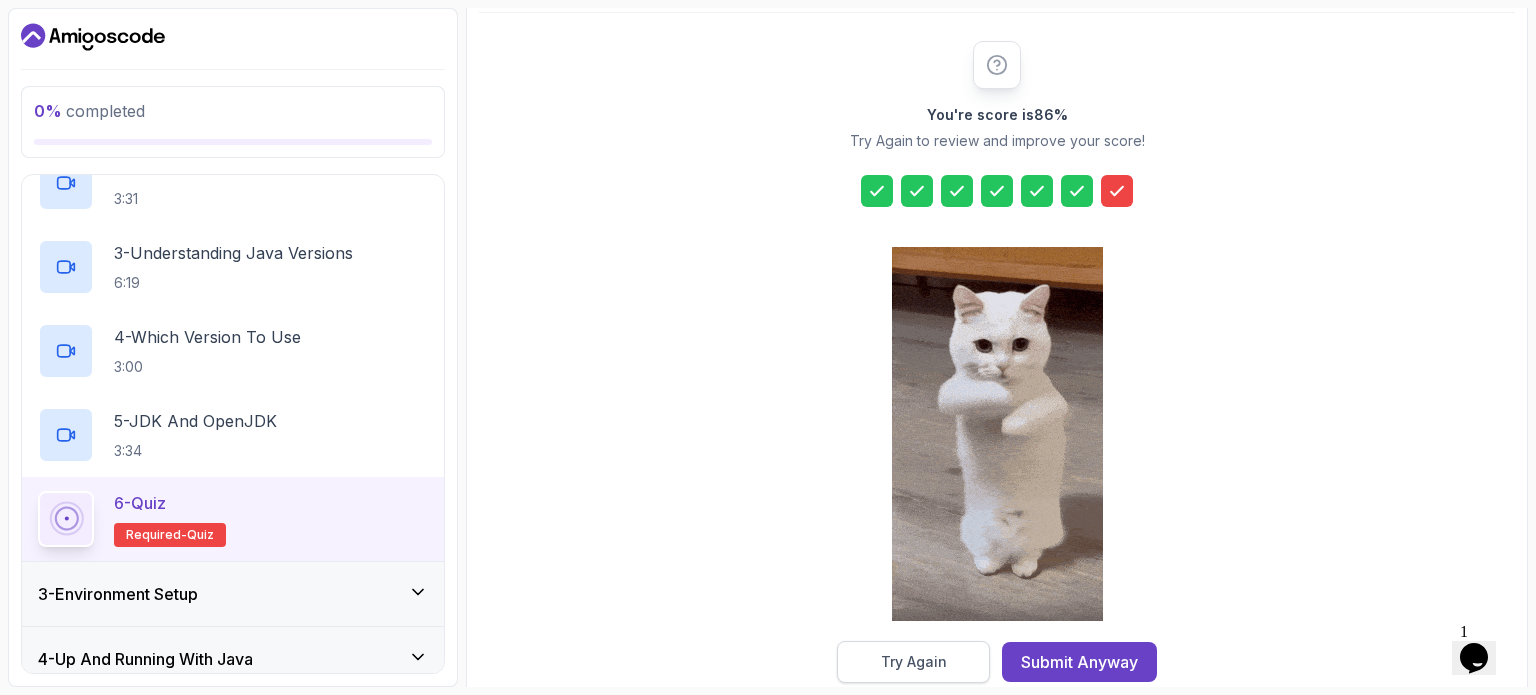 click on "Try Again" at bounding box center (914, 662) 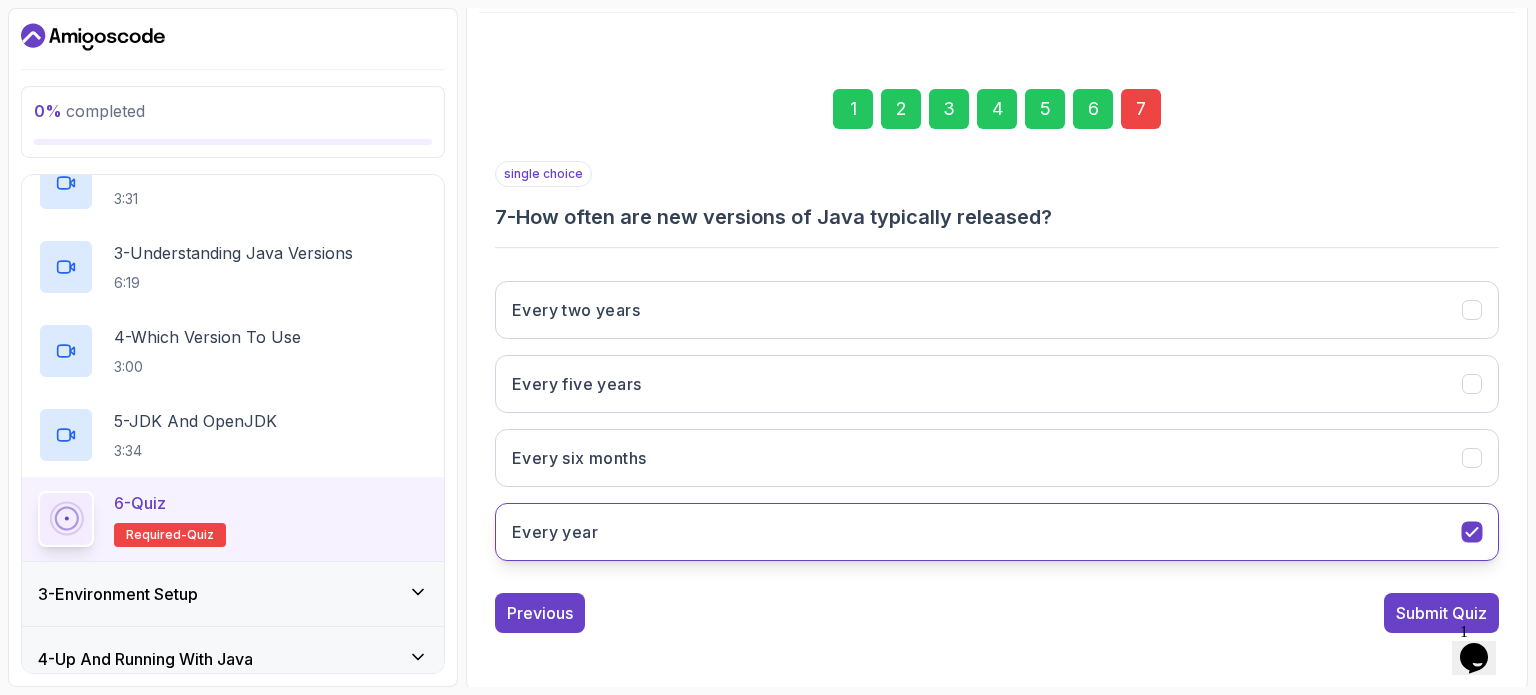 click on "Every year" at bounding box center (997, 532) 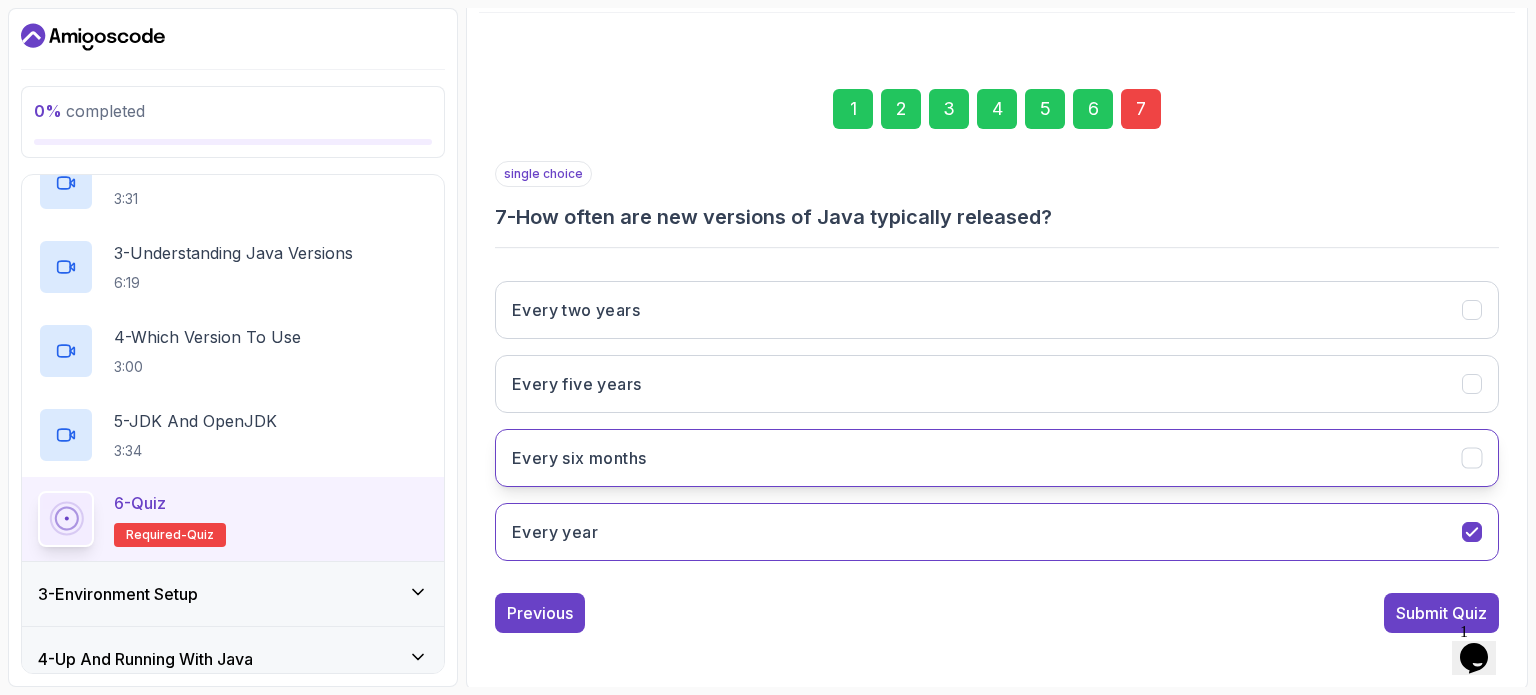 click on "Every six months" at bounding box center [997, 458] 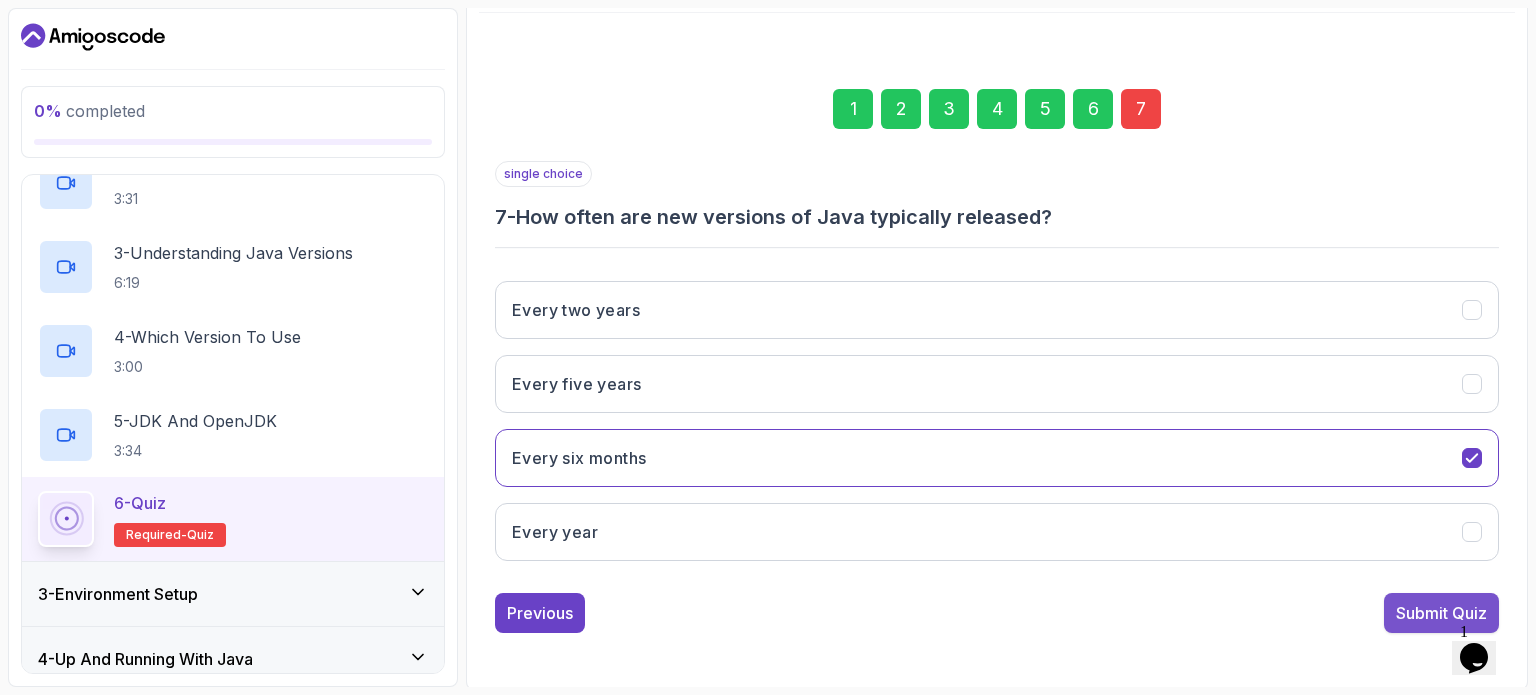 click on "Submit Quiz" at bounding box center (1441, 613) 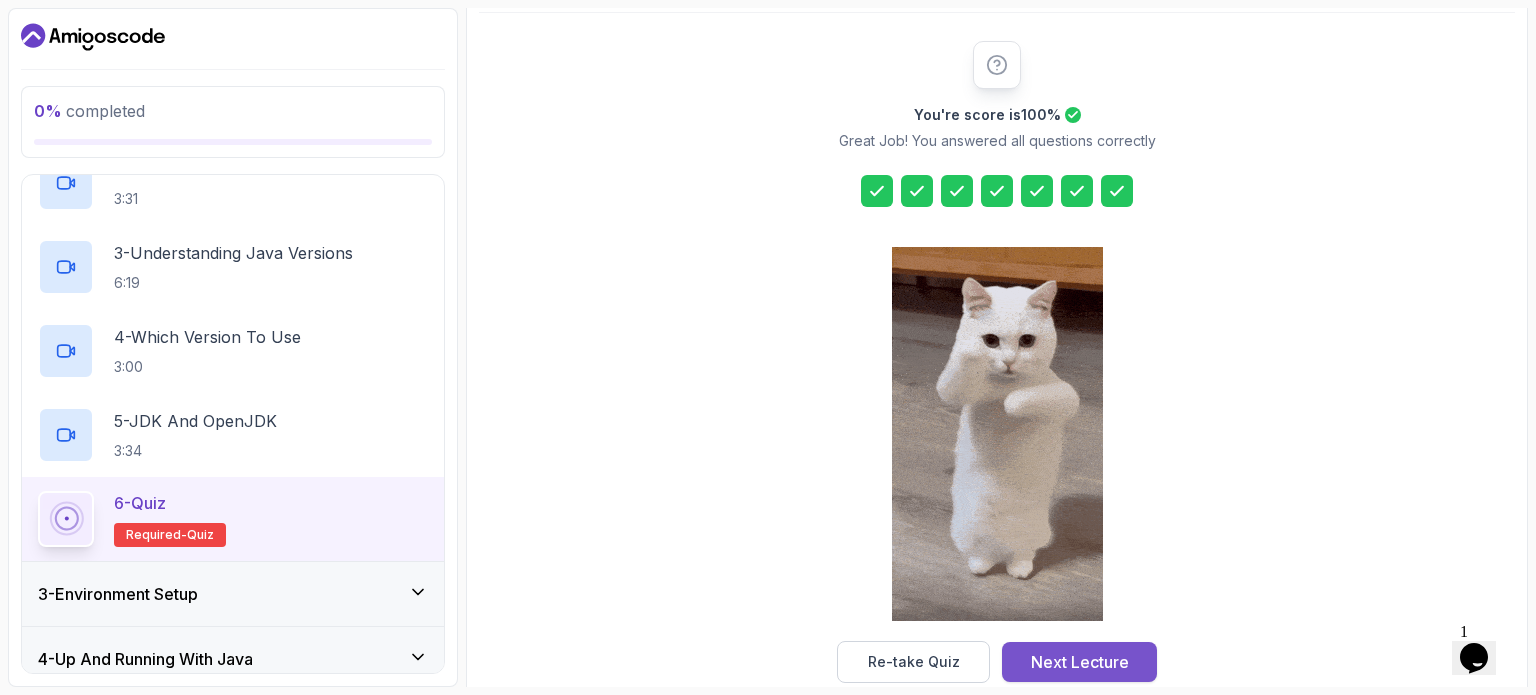 click on "Next Lecture" at bounding box center (1080, 662) 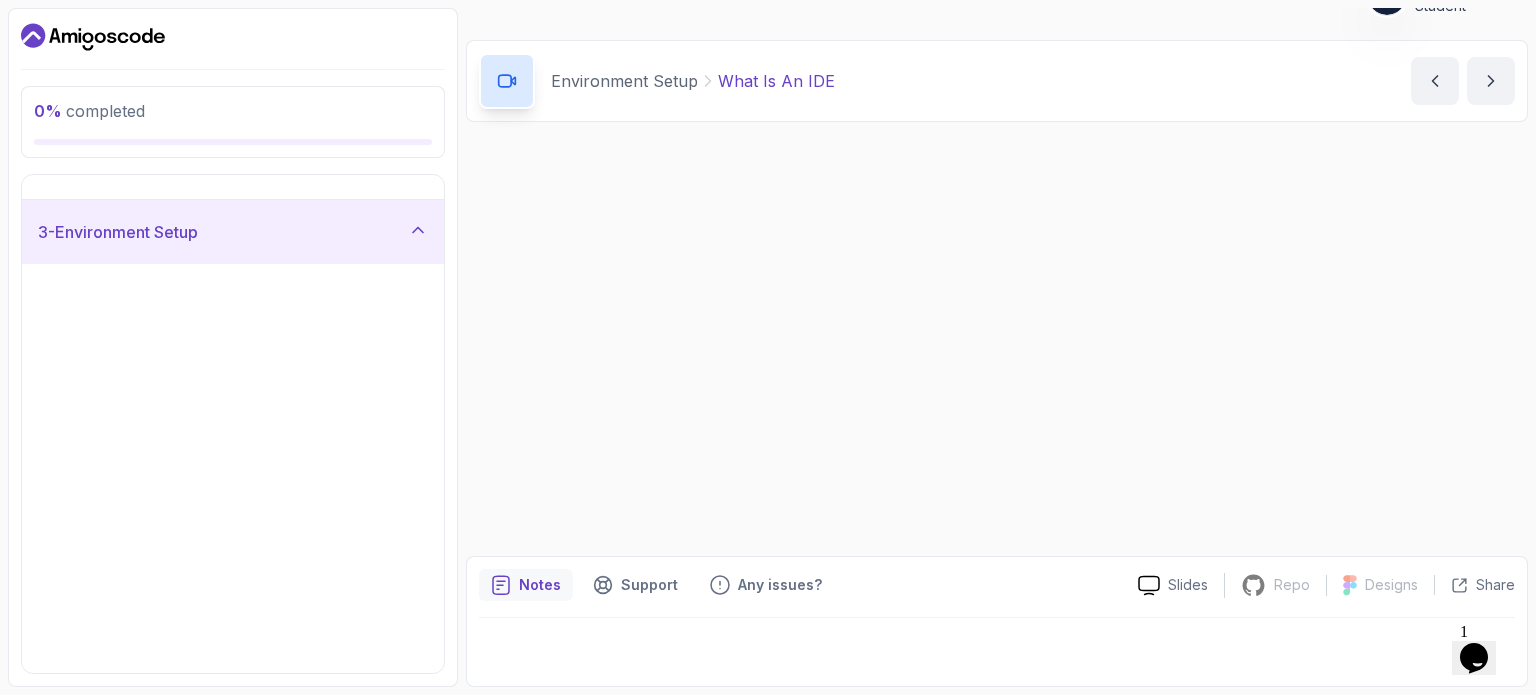 scroll, scrollTop: 0, scrollLeft: 0, axis: both 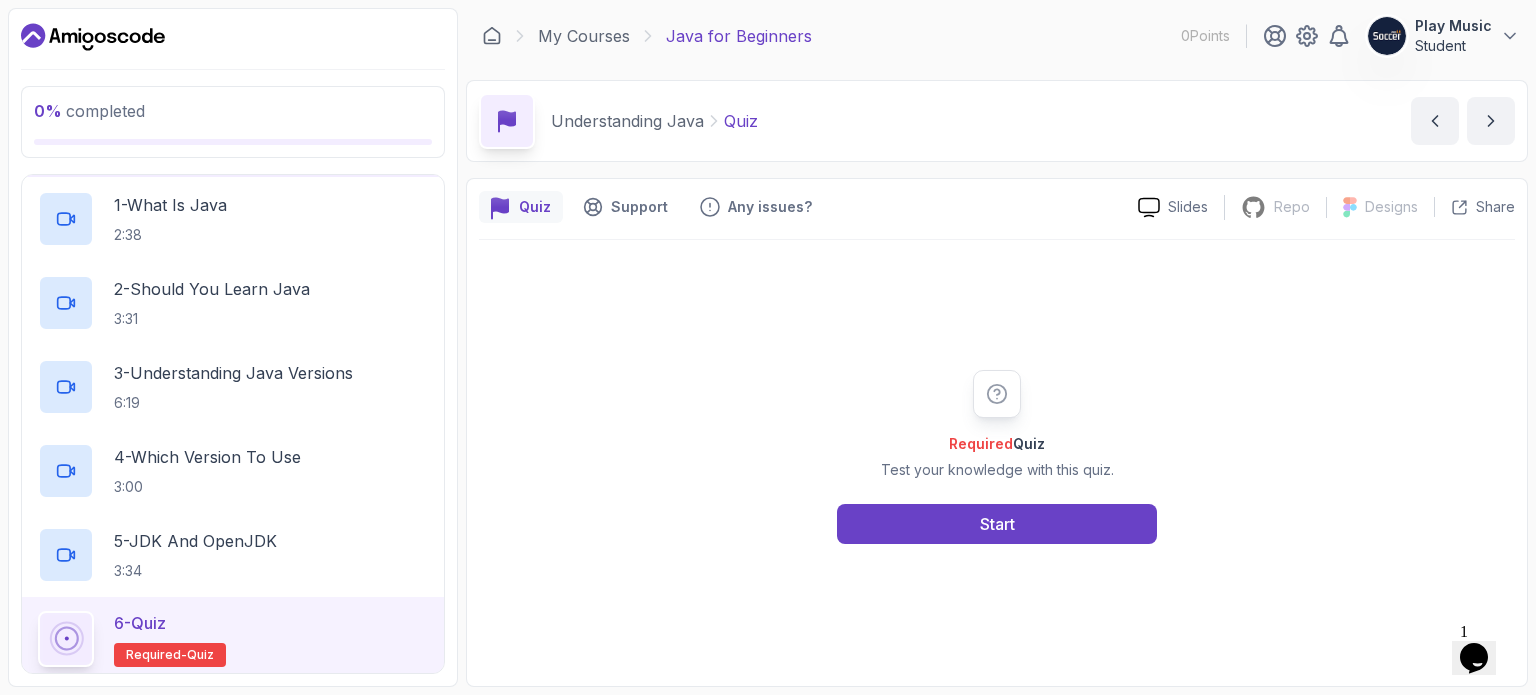 click on "6:19" at bounding box center (233, 403) 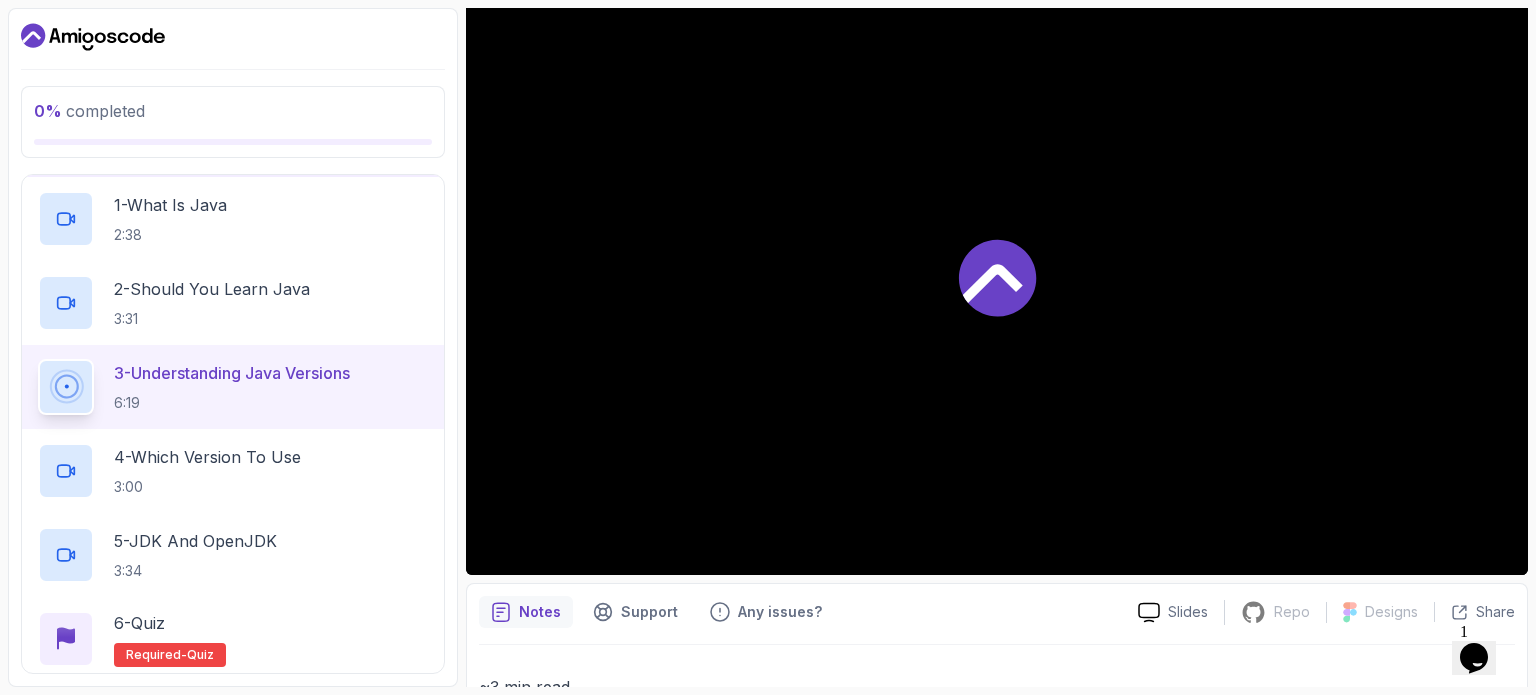 scroll, scrollTop: 232, scrollLeft: 0, axis: vertical 